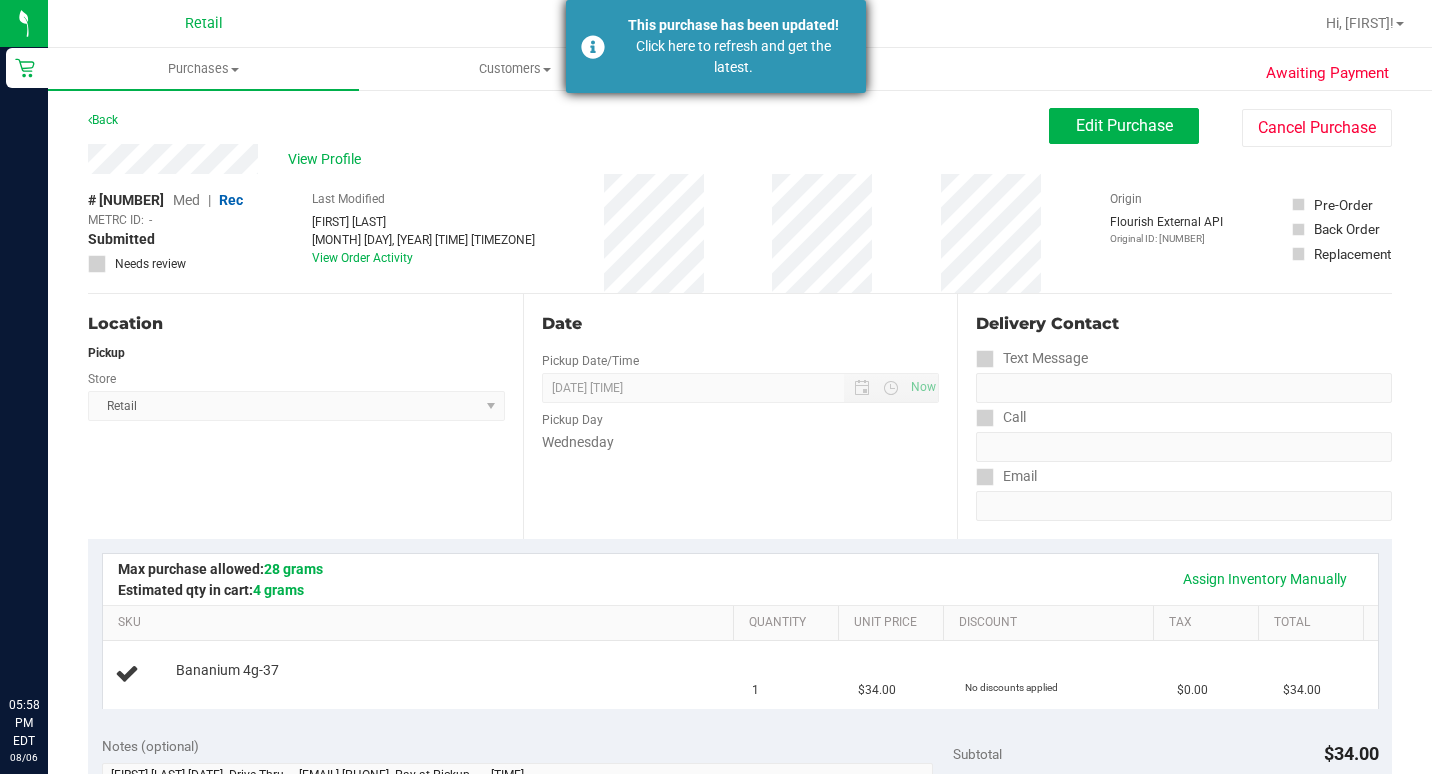 scroll, scrollTop: 0, scrollLeft: 0, axis: both 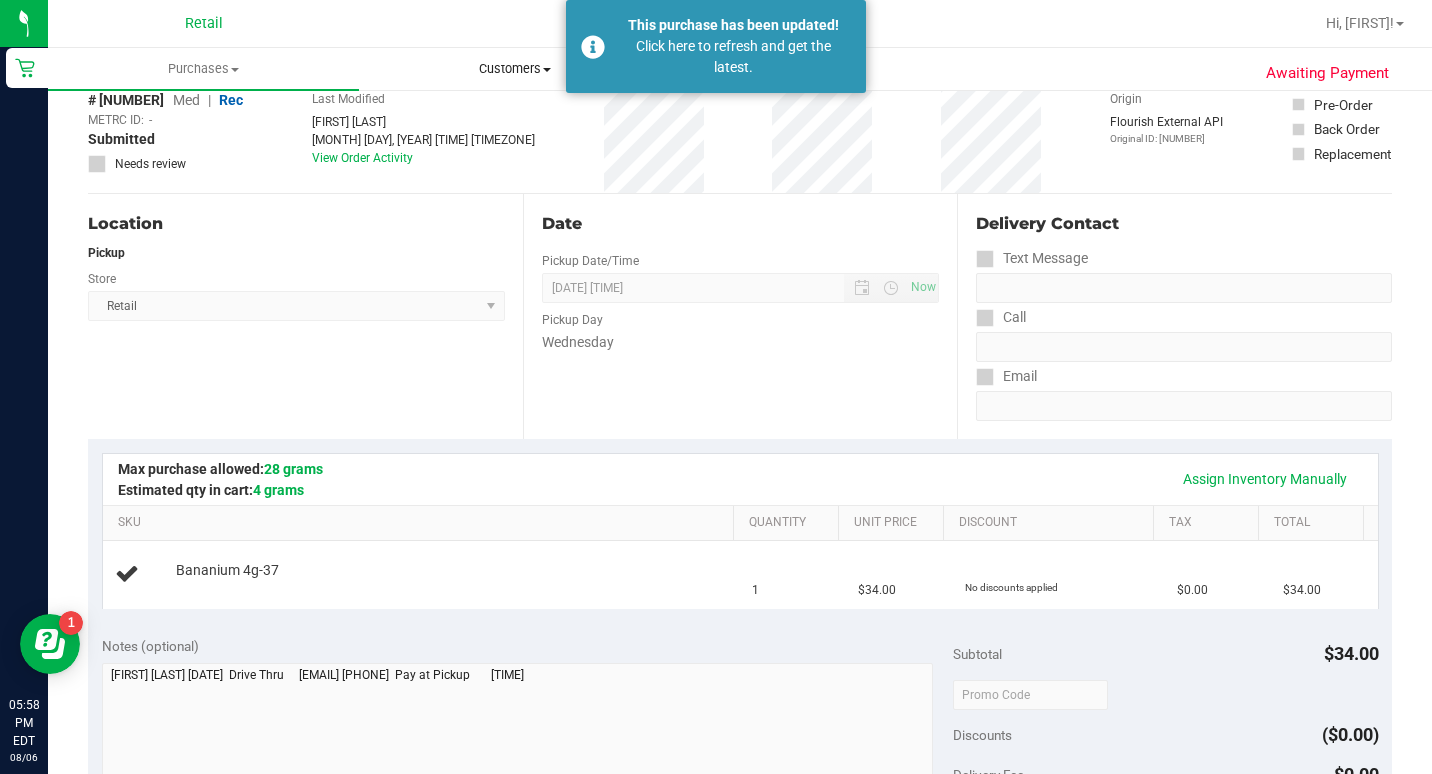 click on "Customers" at bounding box center (514, 69) 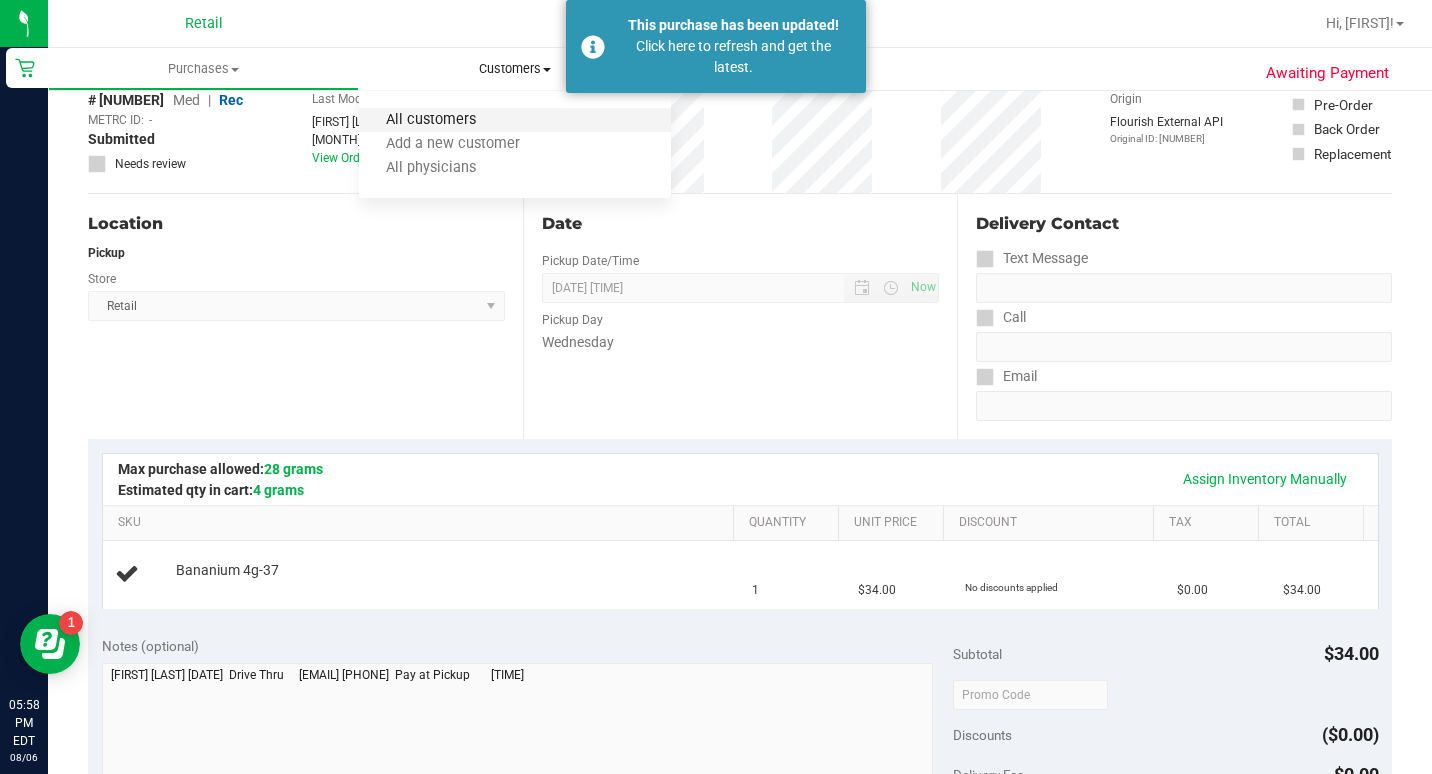 click on "All customers" at bounding box center [431, 120] 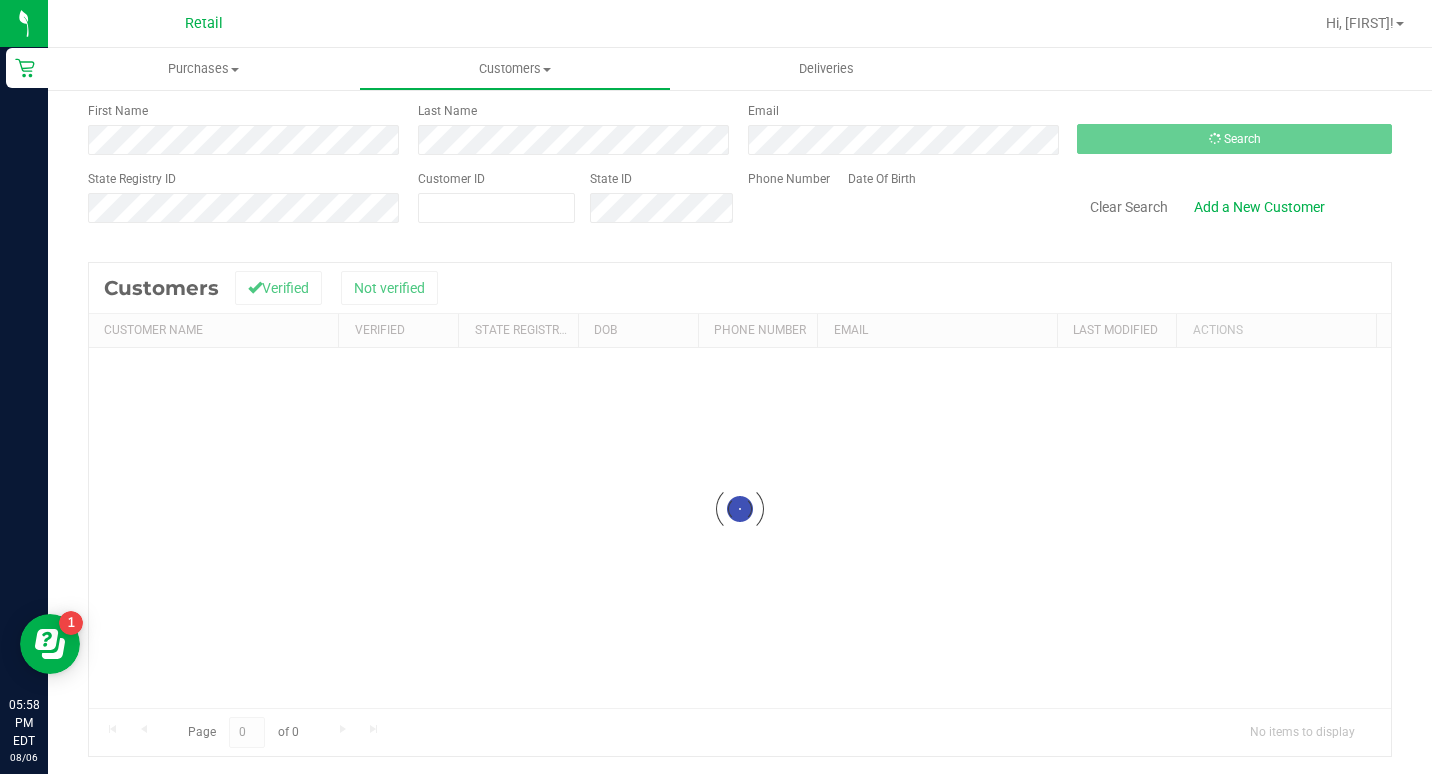 scroll, scrollTop: 0, scrollLeft: 0, axis: both 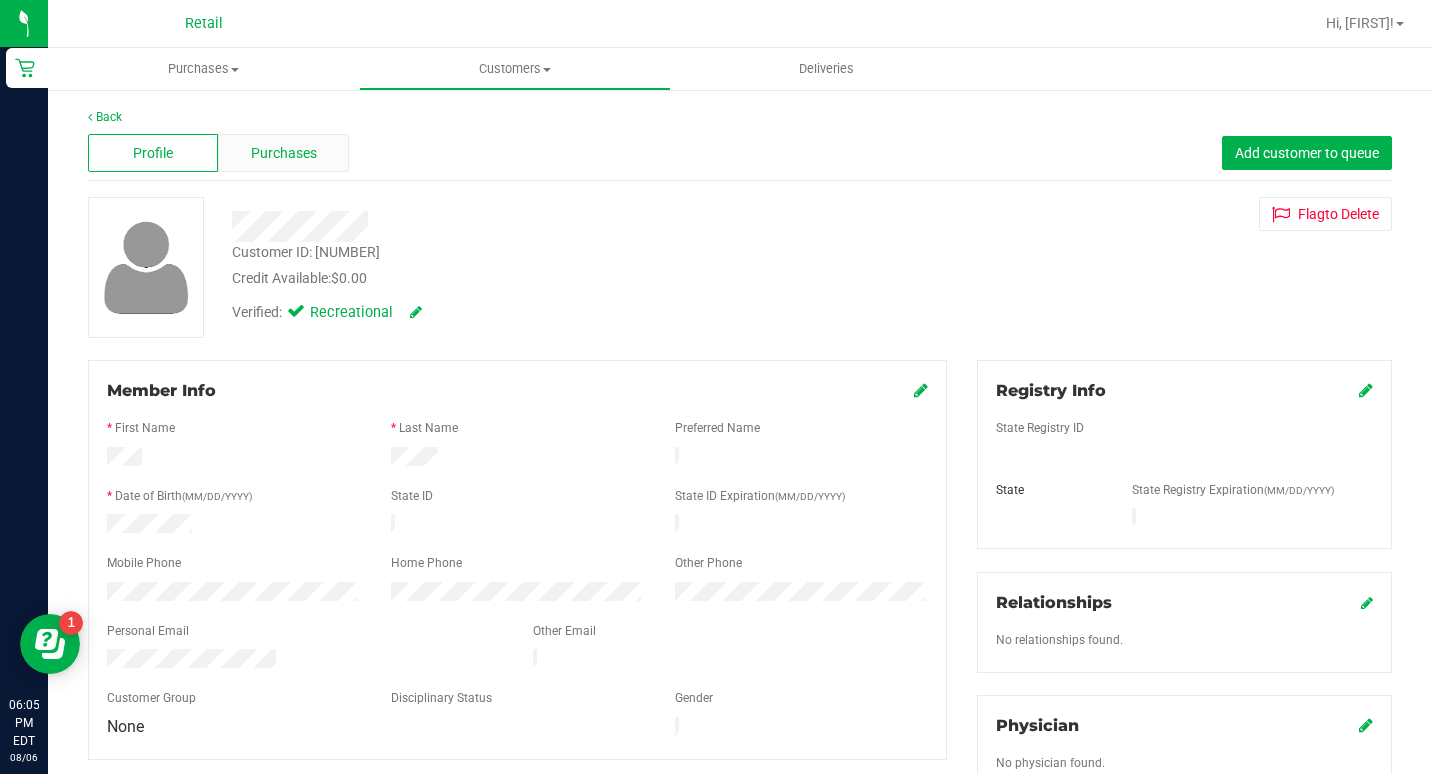 click on "Purchases" at bounding box center (283, 153) 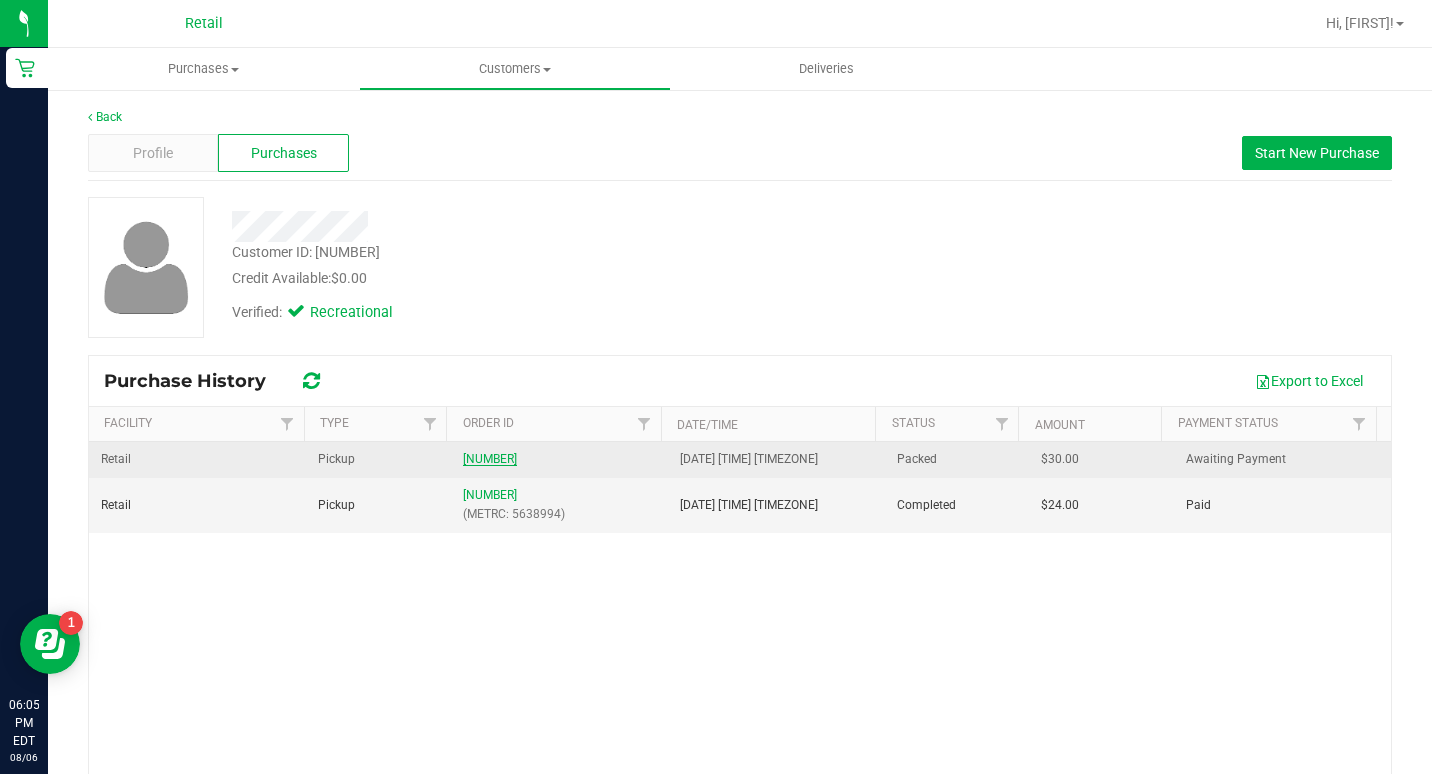 click on "01588562" at bounding box center (490, 459) 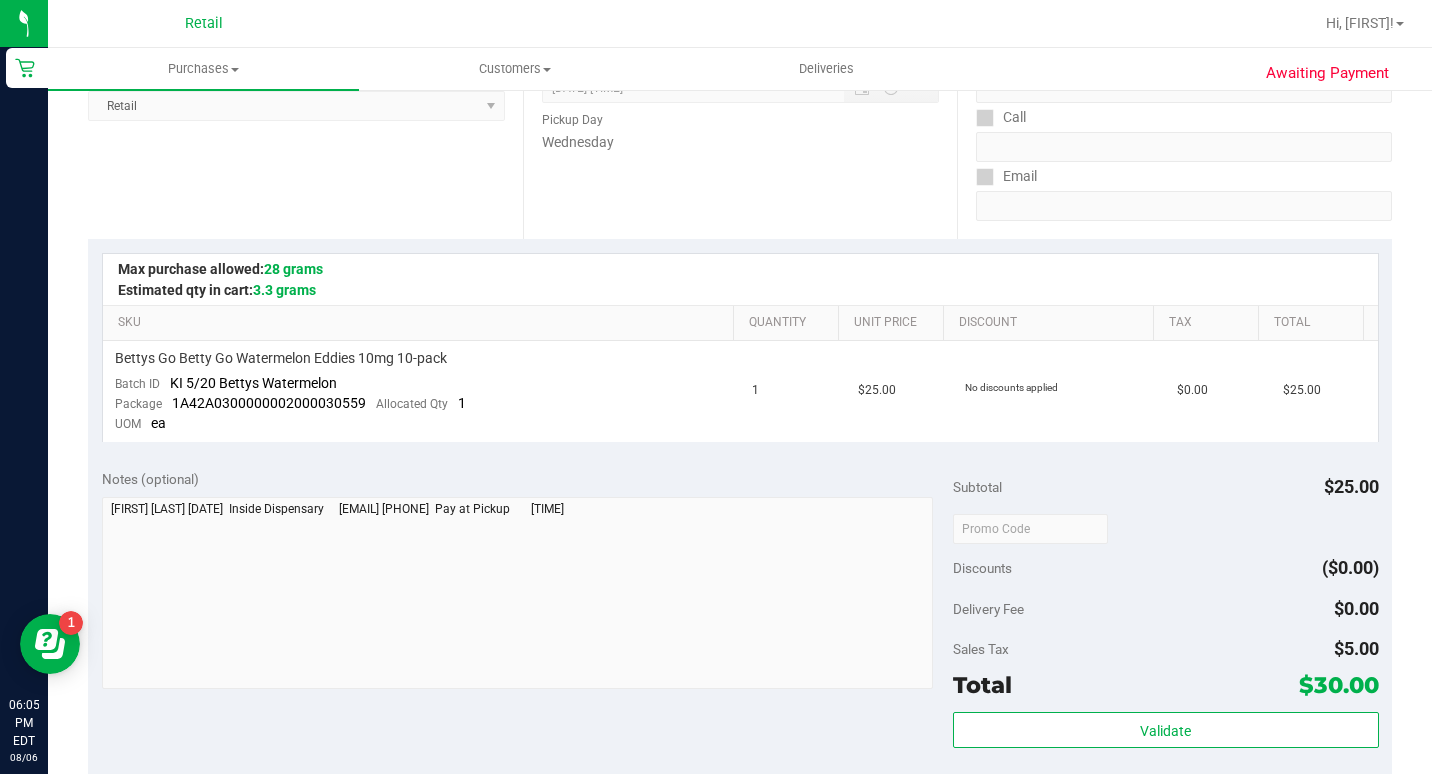 scroll, scrollTop: 0, scrollLeft: 0, axis: both 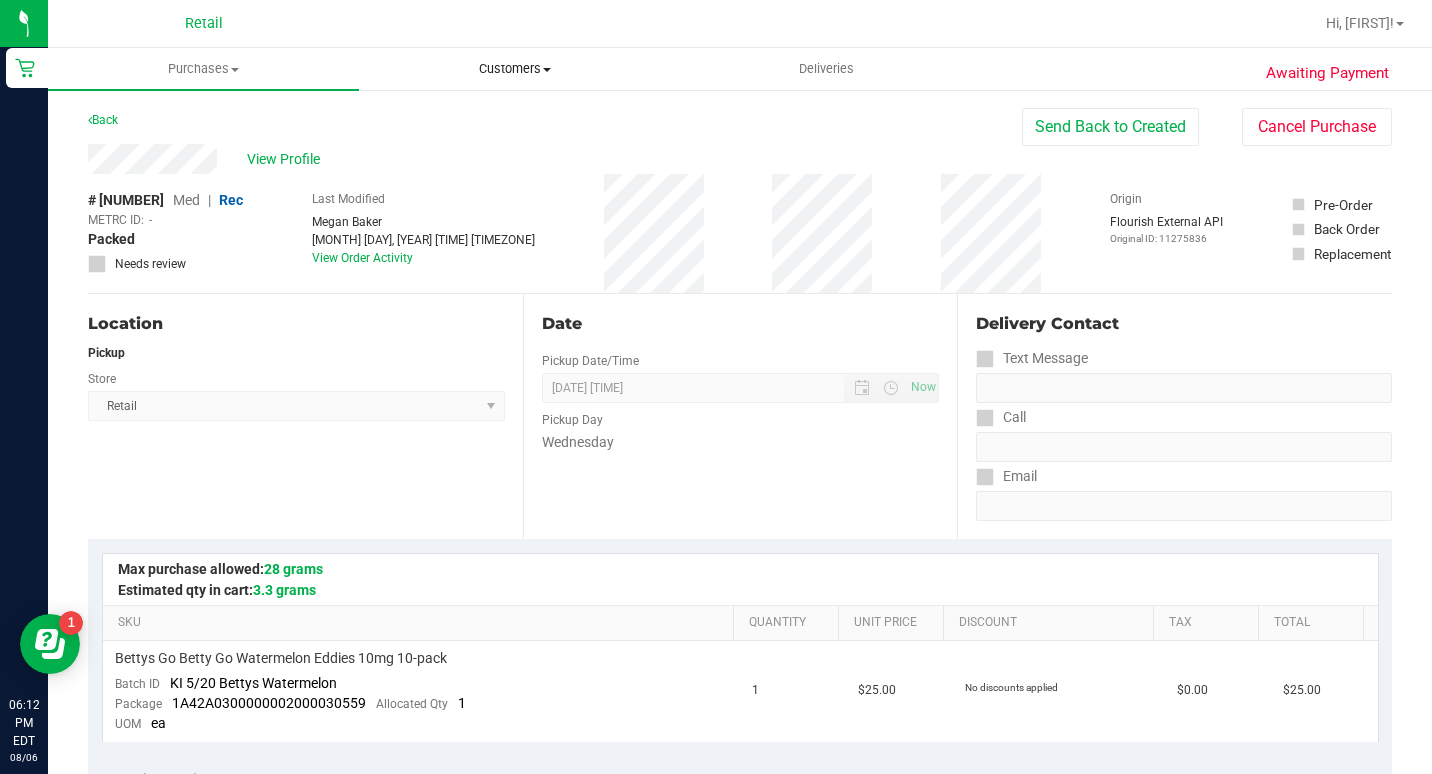 click on "Customers" at bounding box center [514, 69] 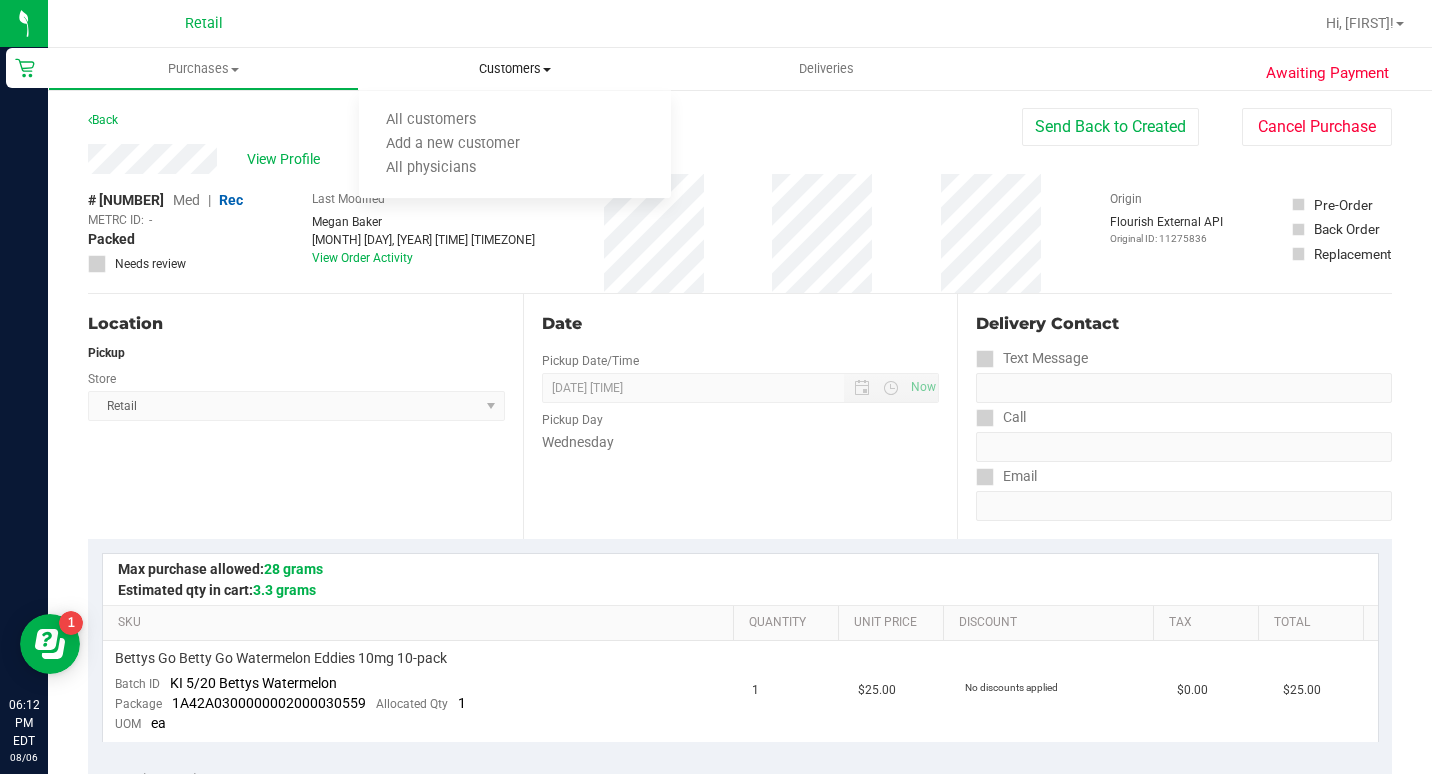 click on "All customers
Add a new customer
All physicians" at bounding box center (514, 145) 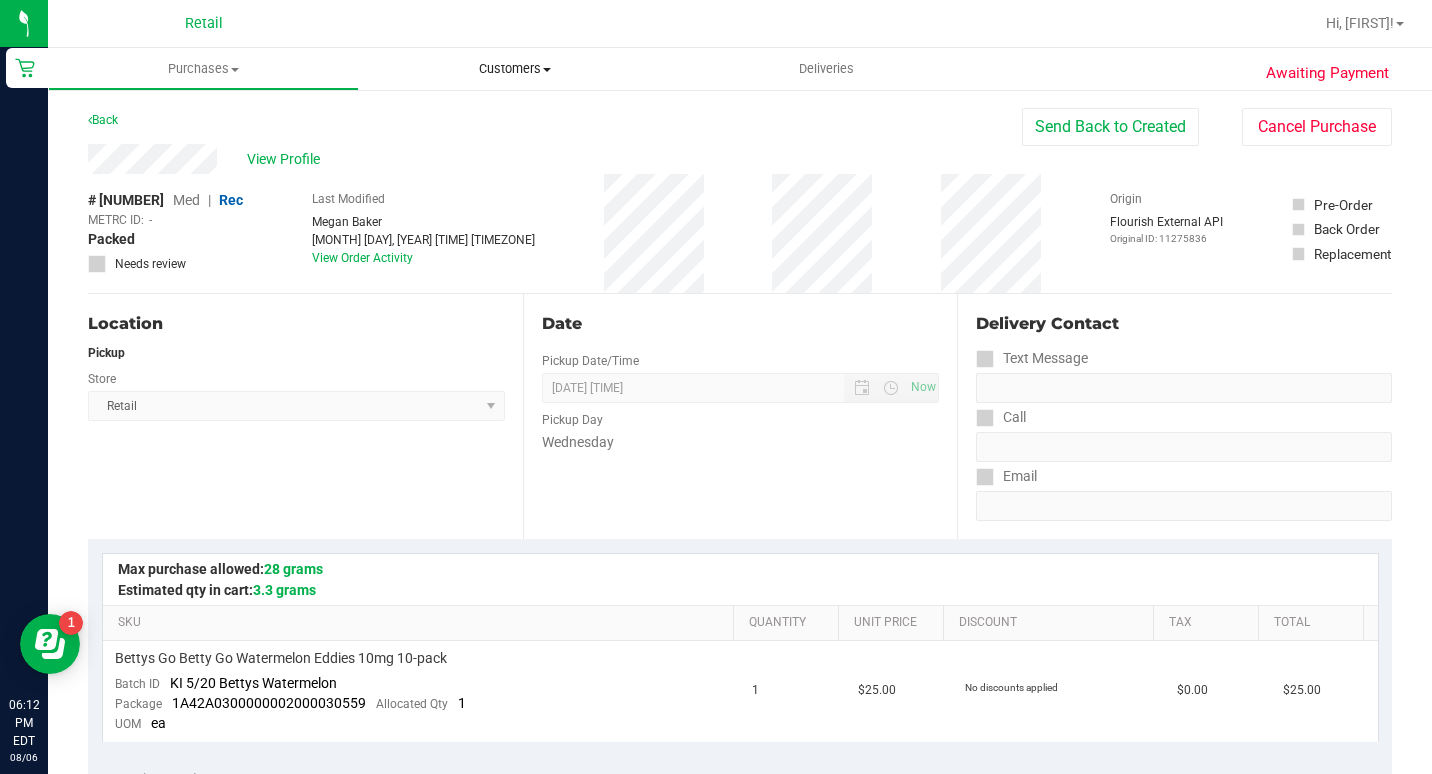 click on "Customers" at bounding box center (514, 69) 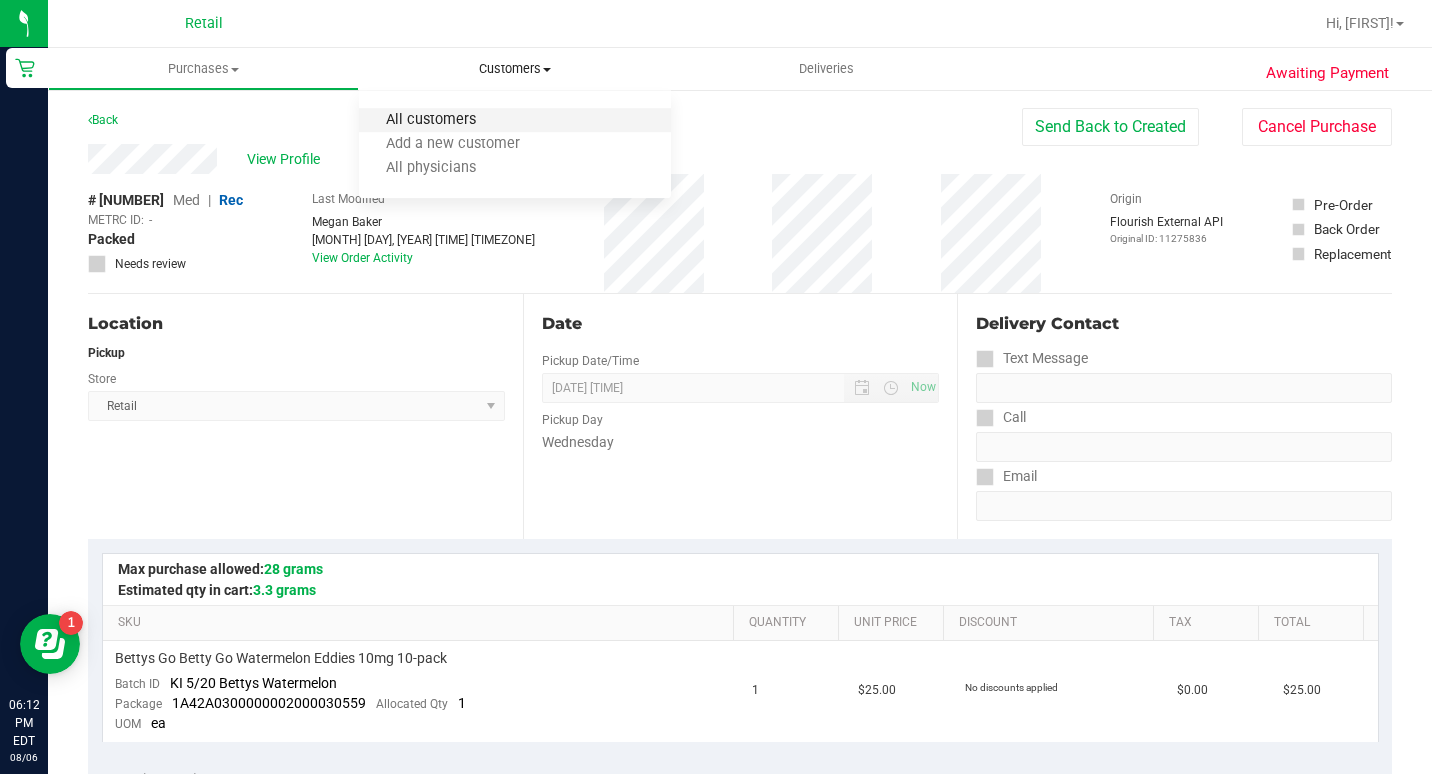 click on "All customers" at bounding box center [431, 120] 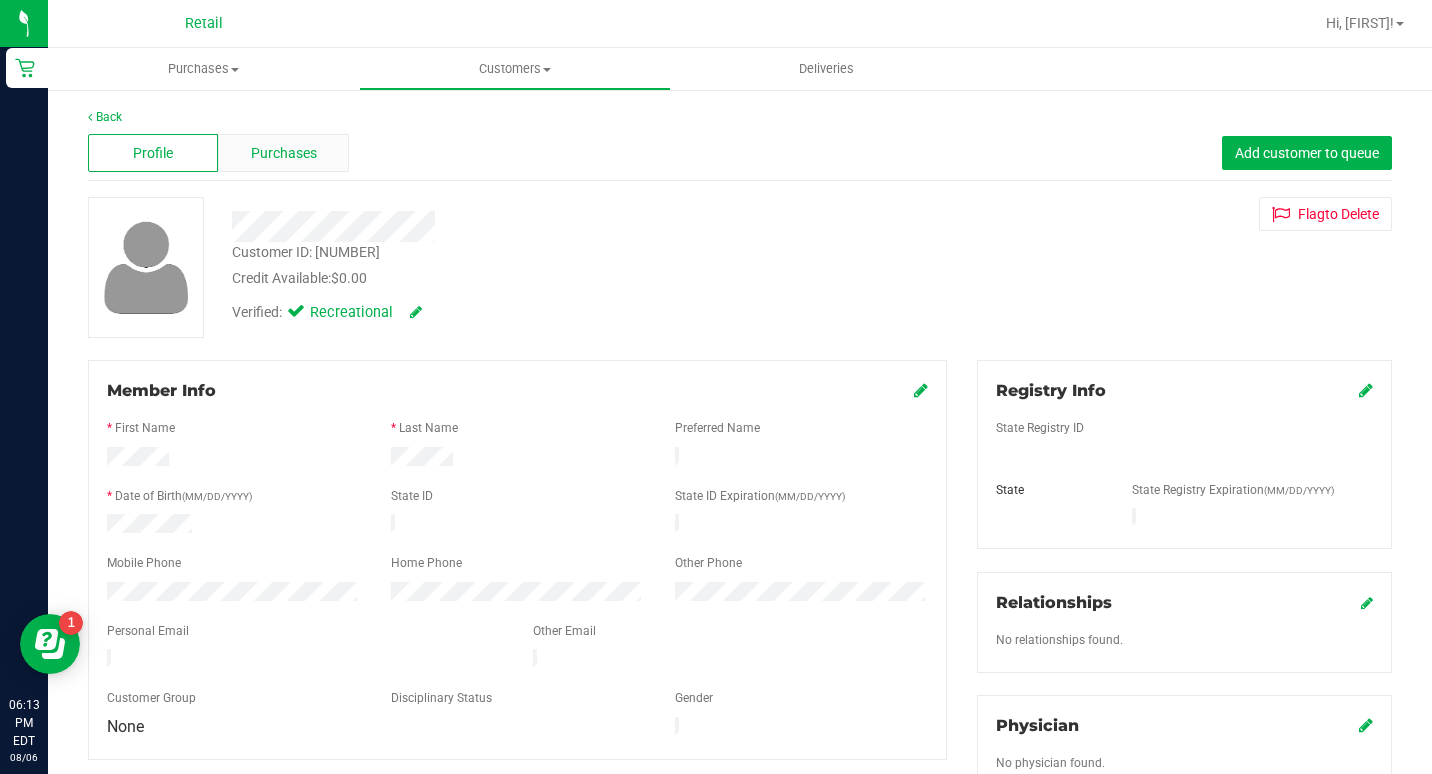 click on "Purchases" at bounding box center (284, 153) 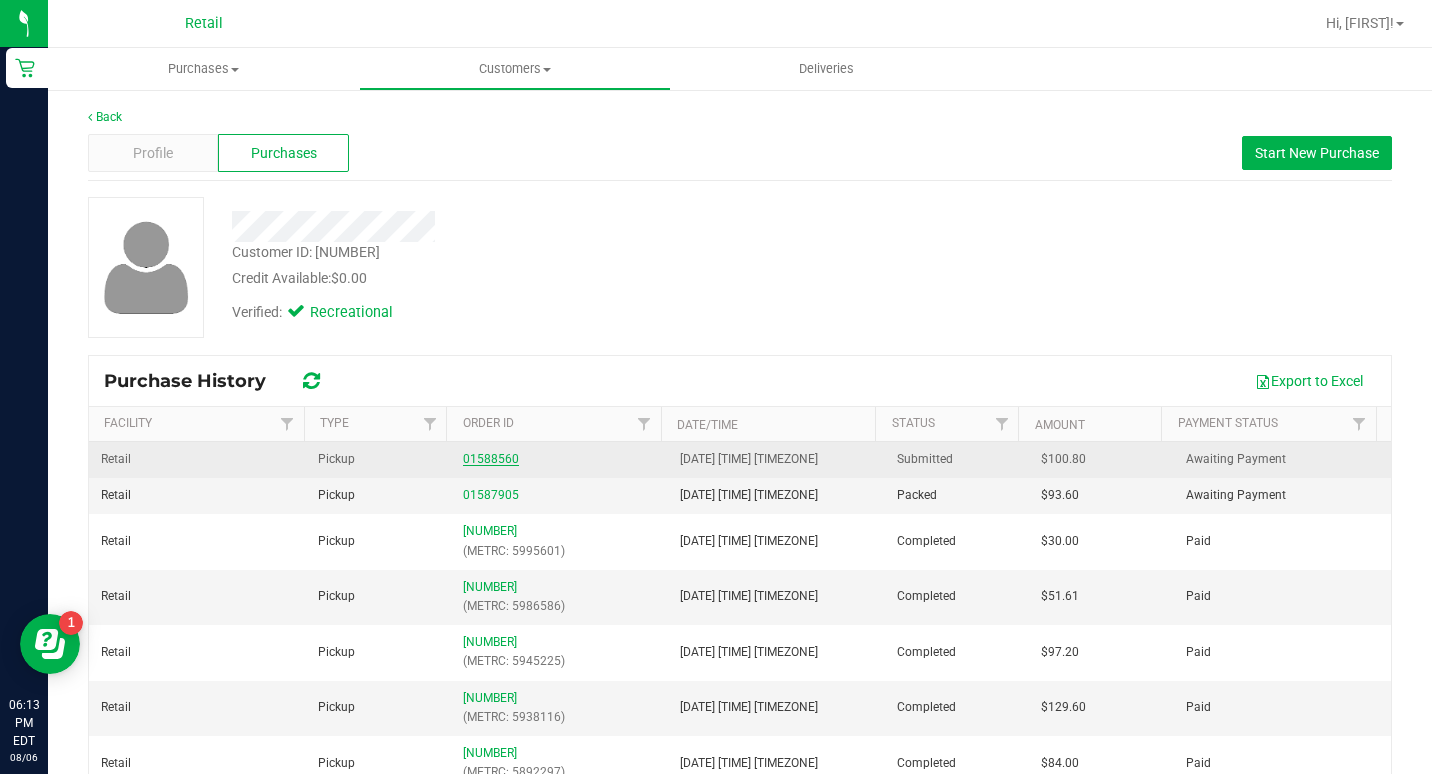 click on "01588560" at bounding box center [491, 459] 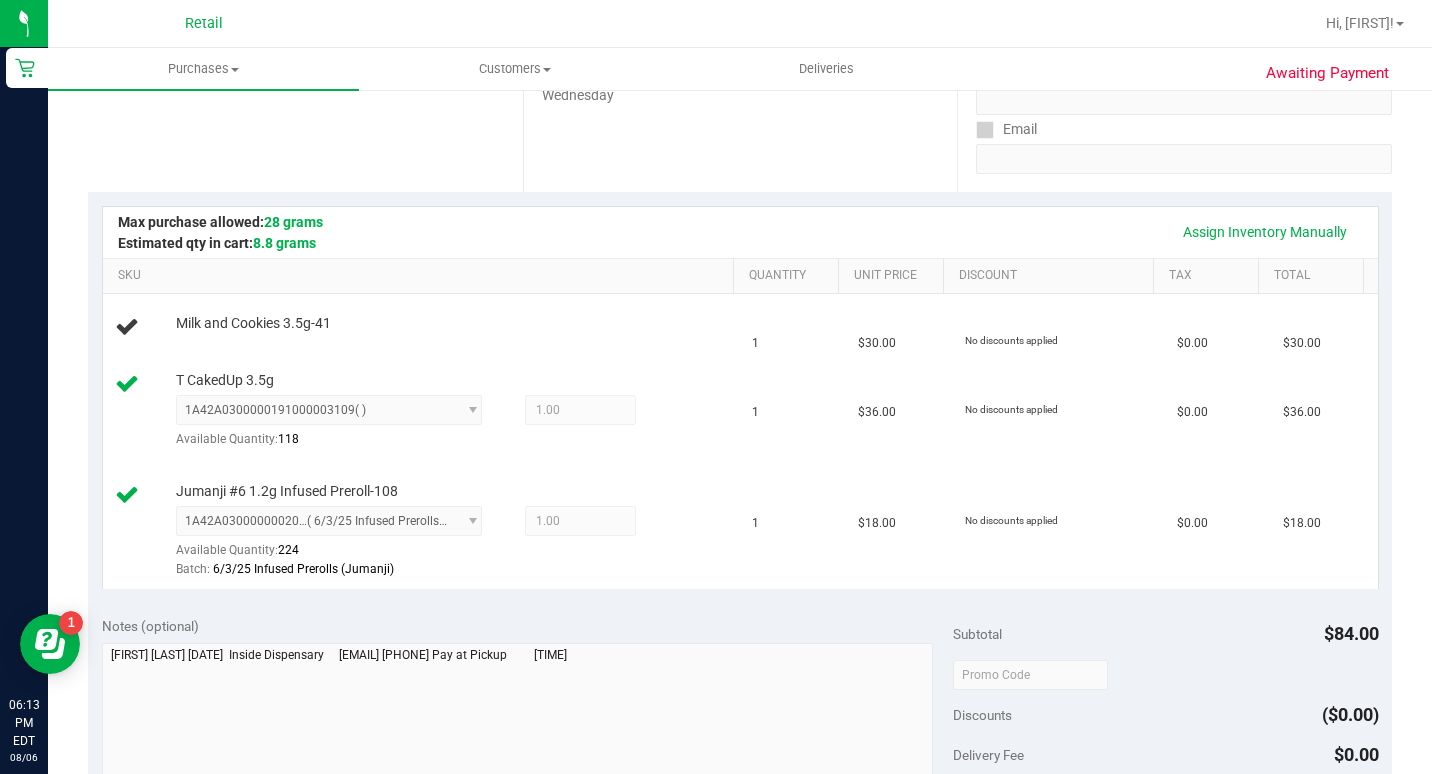 scroll, scrollTop: 300, scrollLeft: 0, axis: vertical 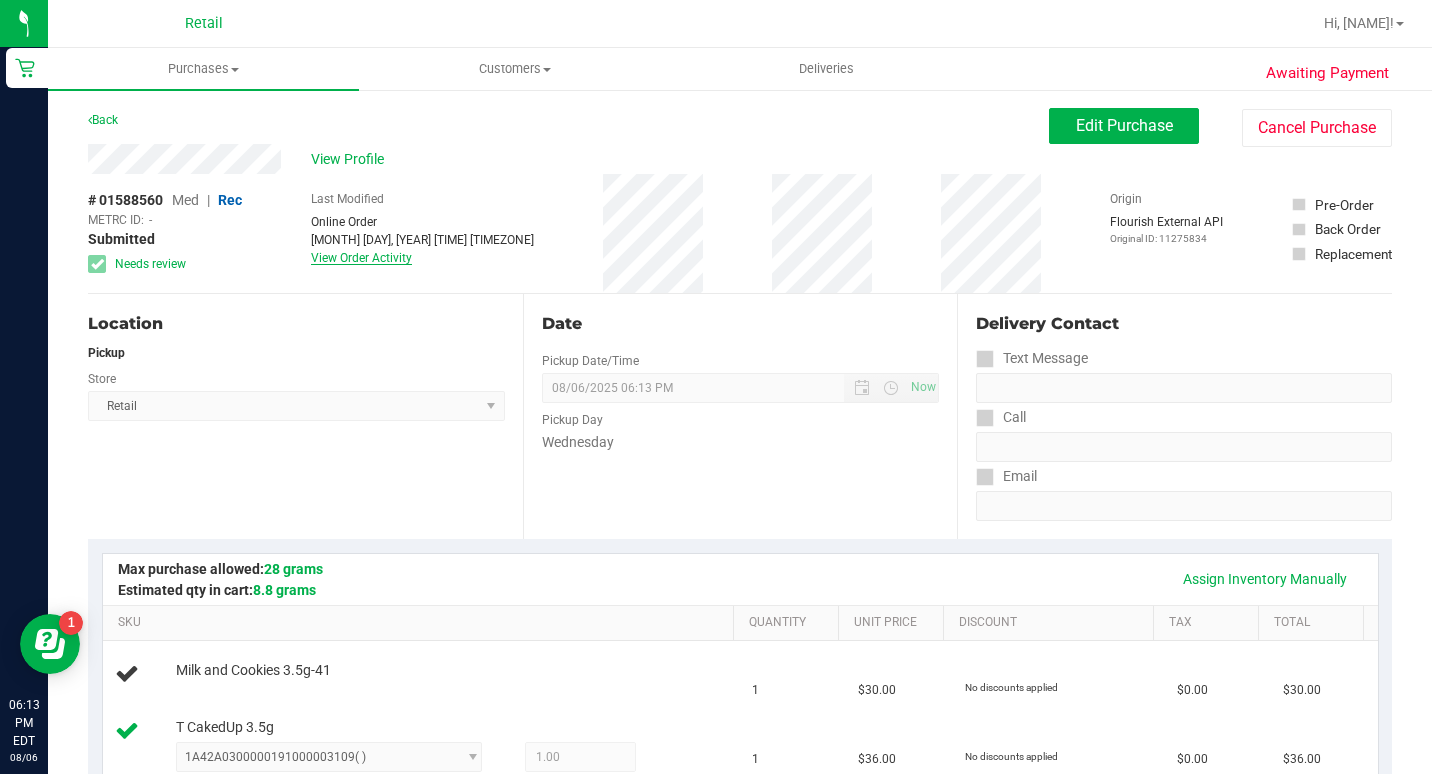 click on "View Order Activity" at bounding box center [361, 258] 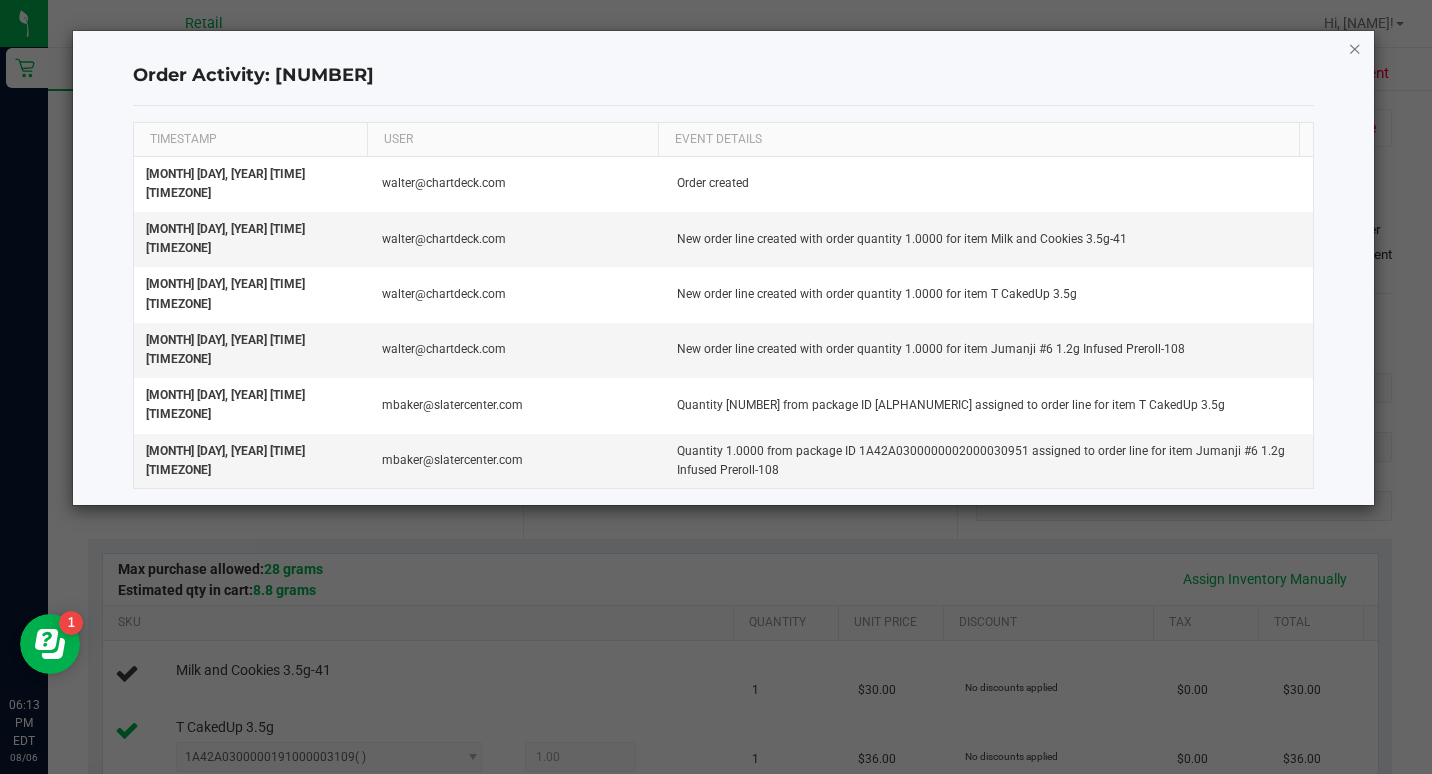 click 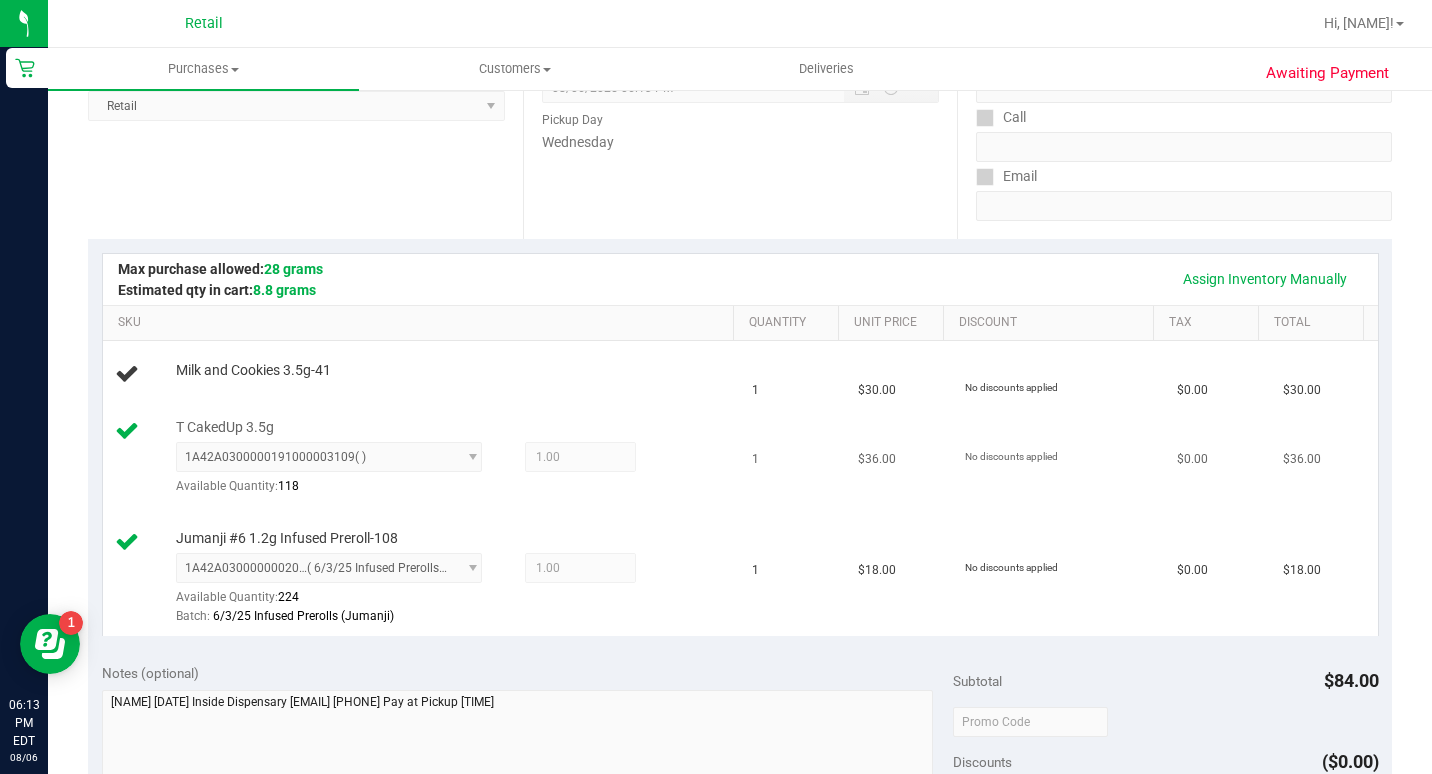 scroll, scrollTop: 400, scrollLeft: 0, axis: vertical 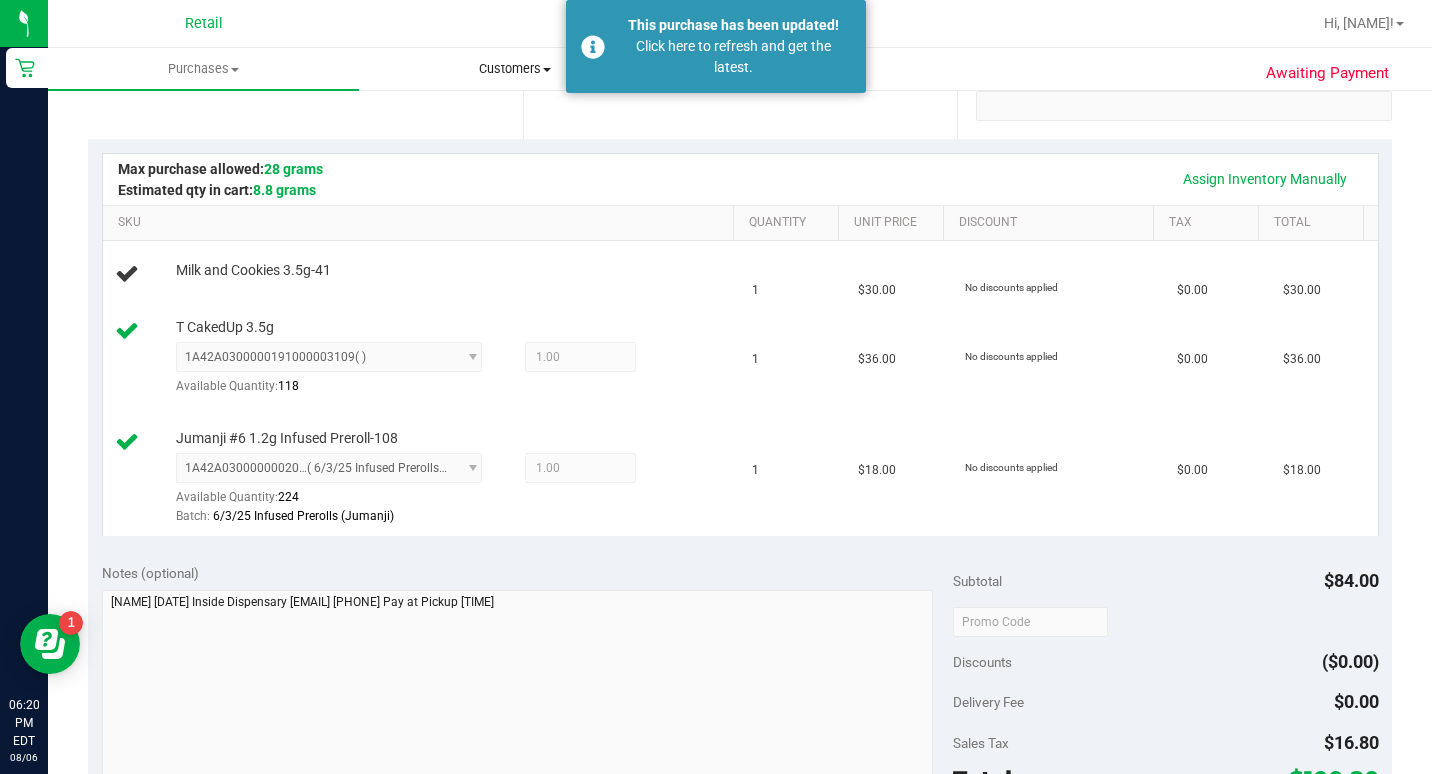 click on "Customers" at bounding box center [514, 69] 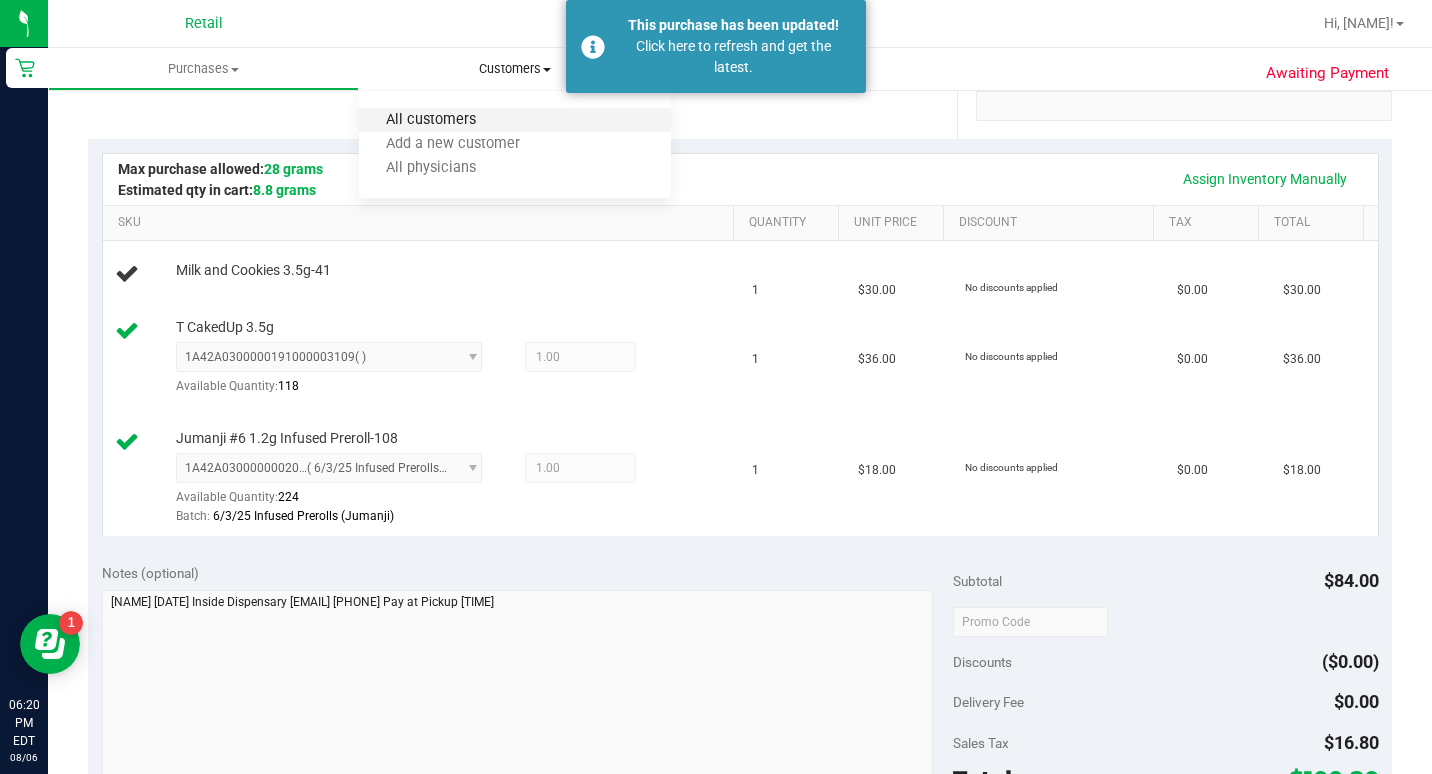click on "All customers" at bounding box center (431, 120) 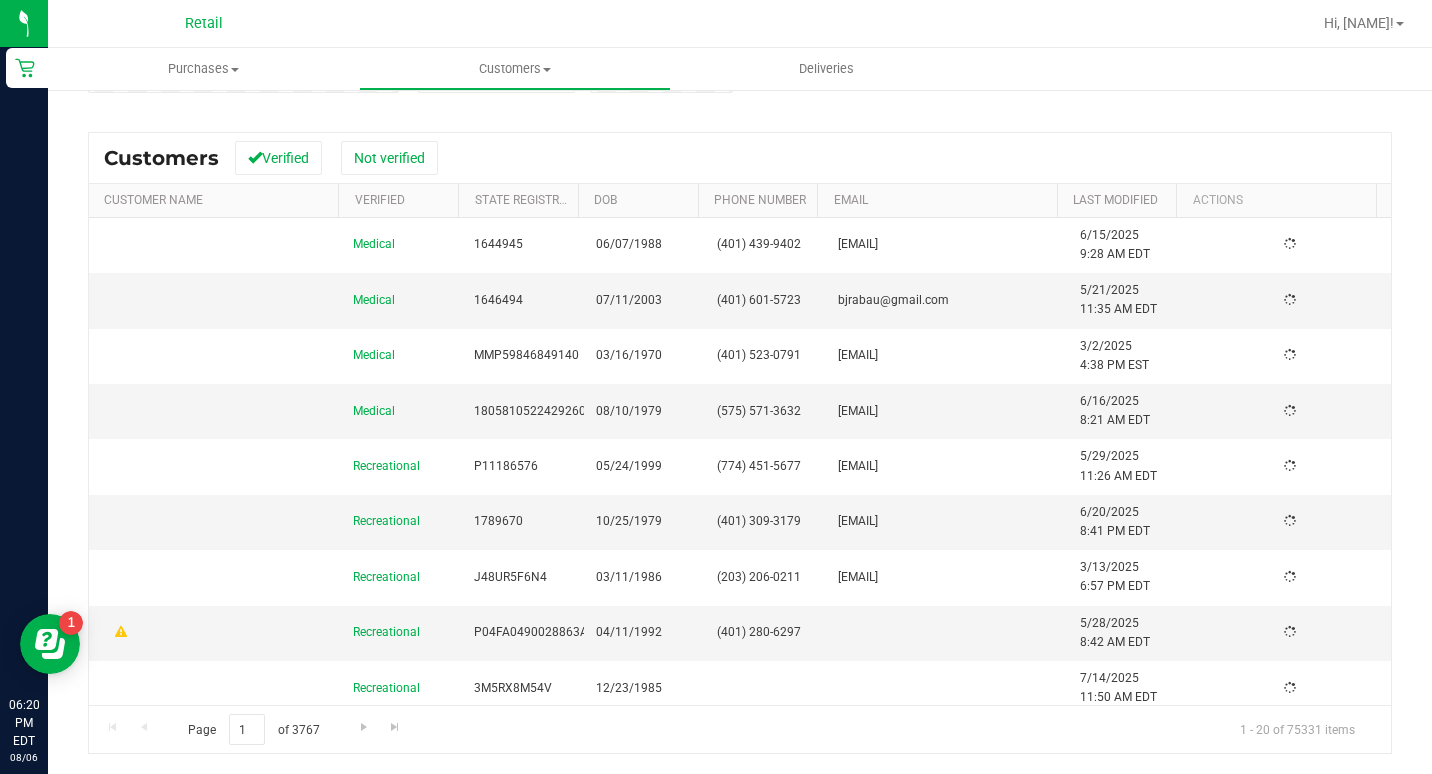 scroll, scrollTop: 0, scrollLeft: 0, axis: both 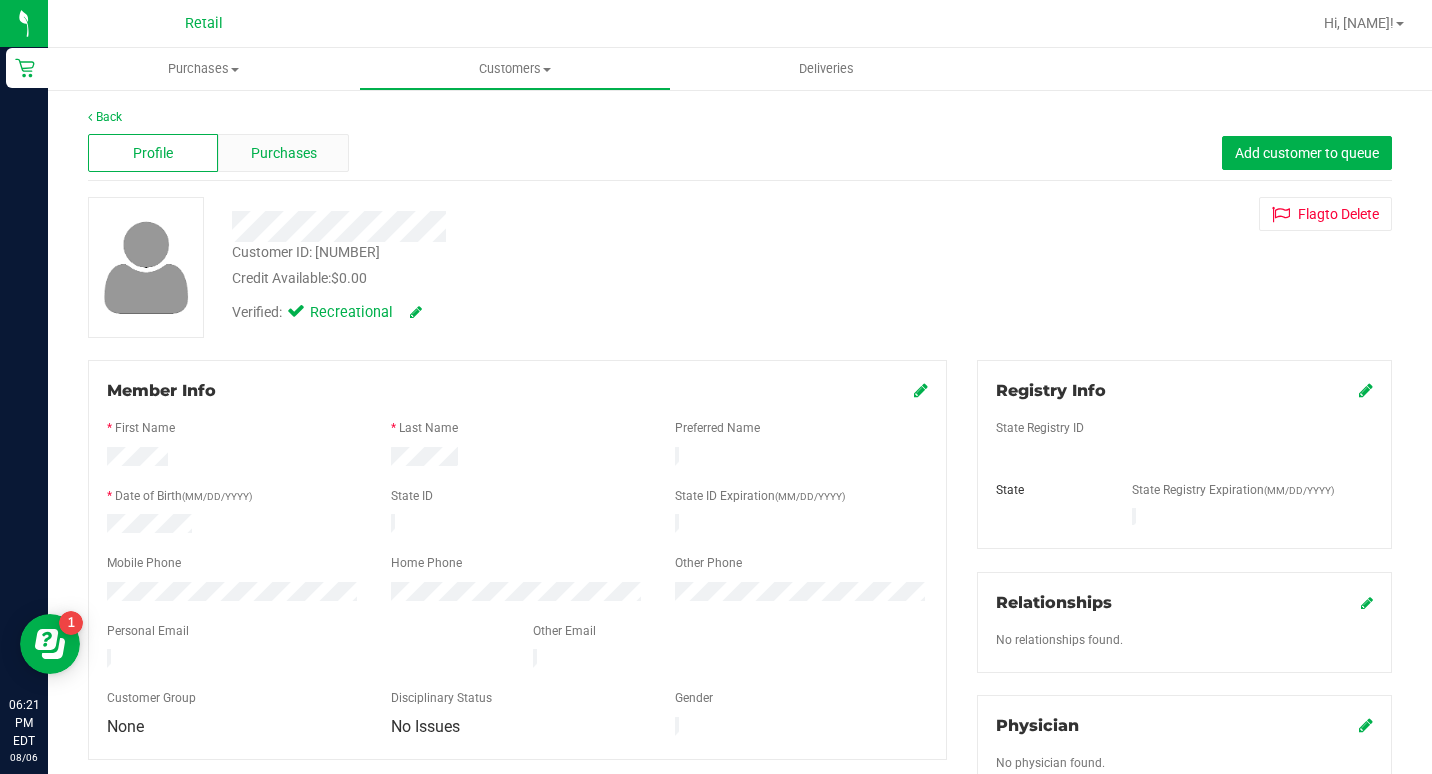 click on "Purchases" at bounding box center [284, 153] 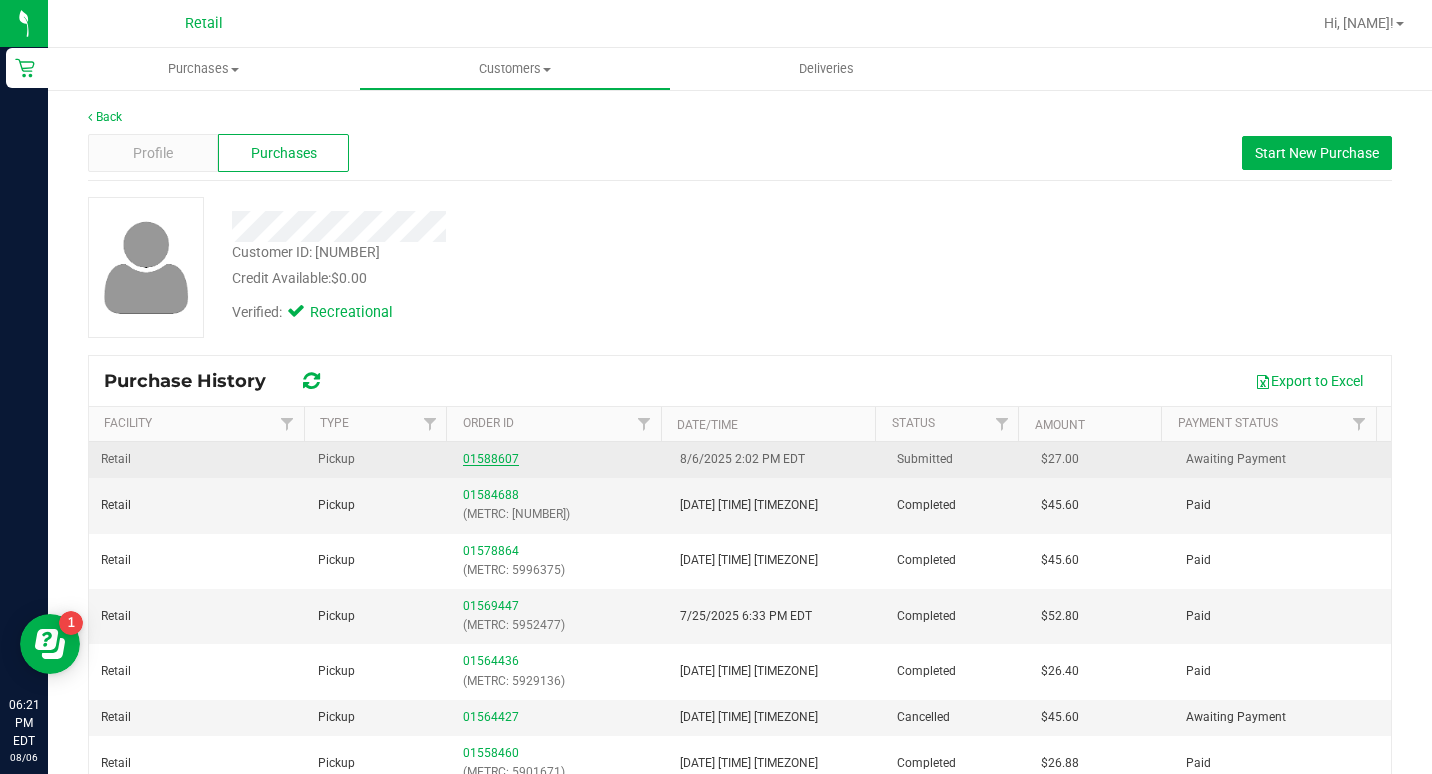 click on "01588607" at bounding box center (491, 459) 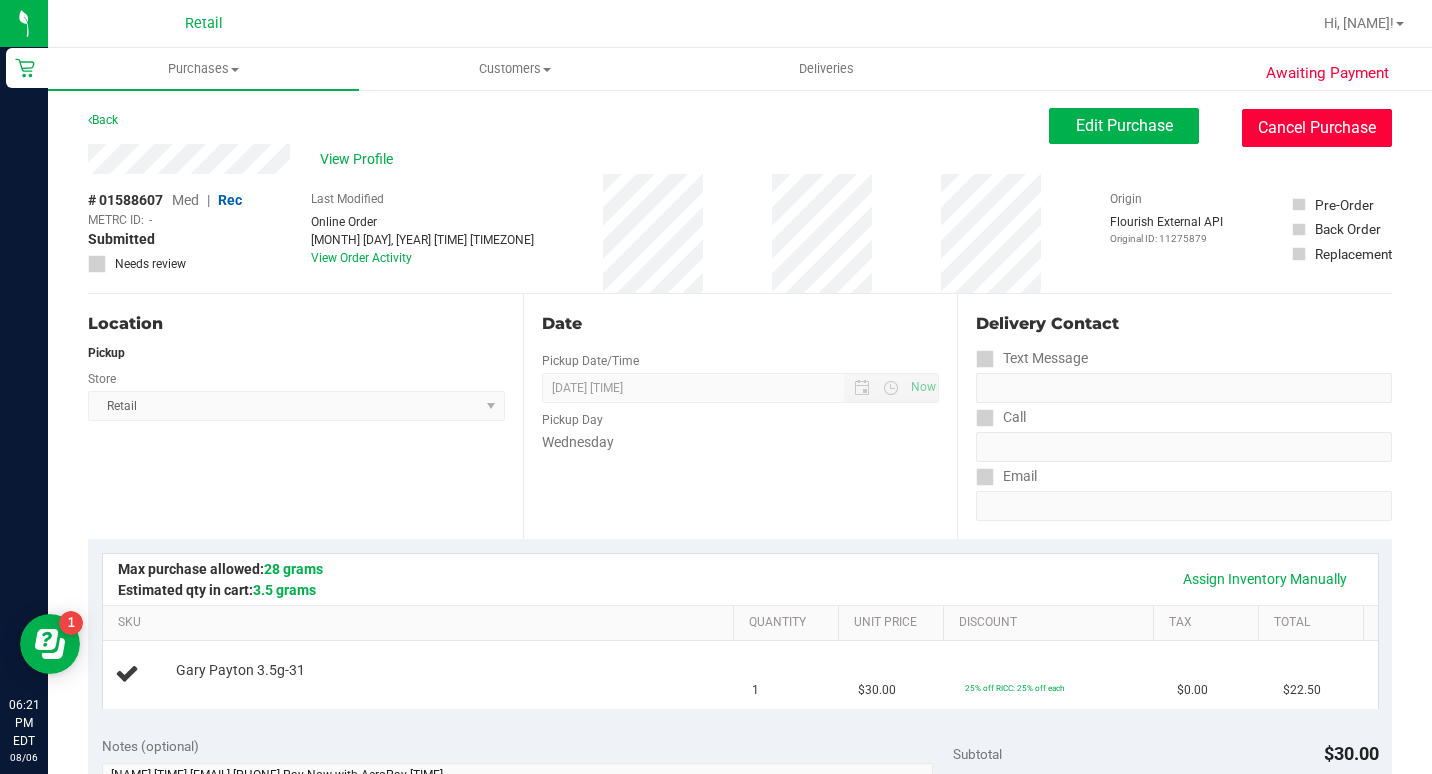 click on "Cancel Purchase" at bounding box center [1317, 128] 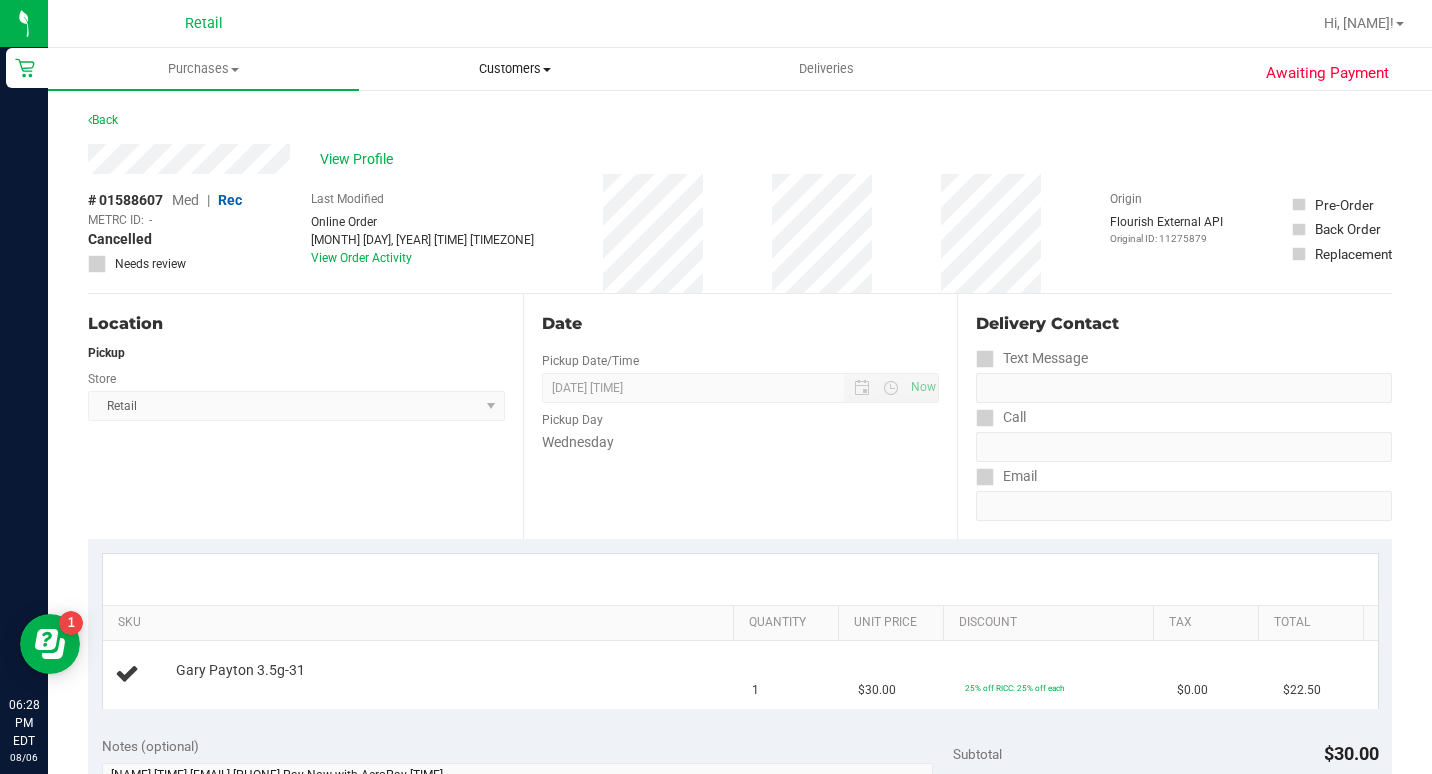 click on "Customers
All customers
Add a new customer
All physicians" at bounding box center [514, 69] 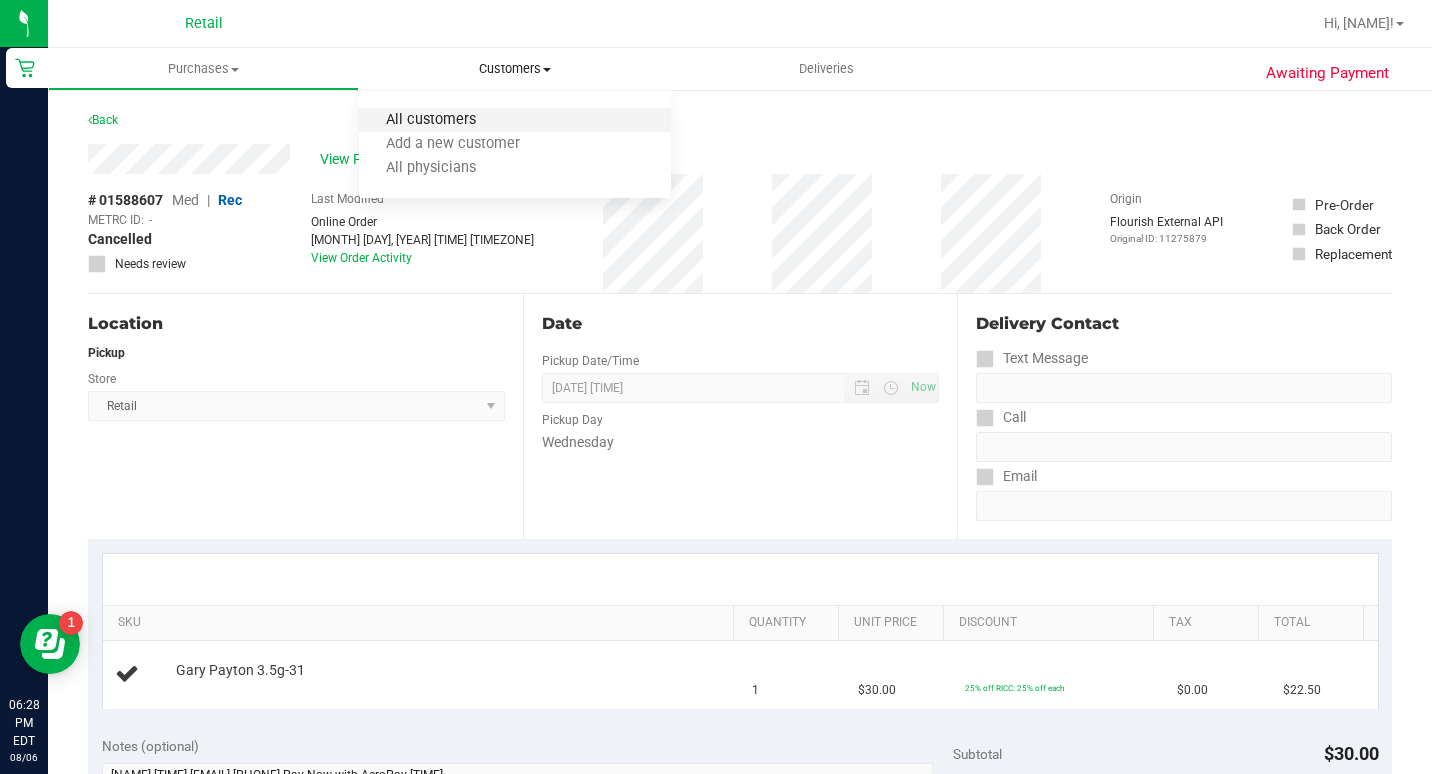 click on "All customers" at bounding box center [431, 120] 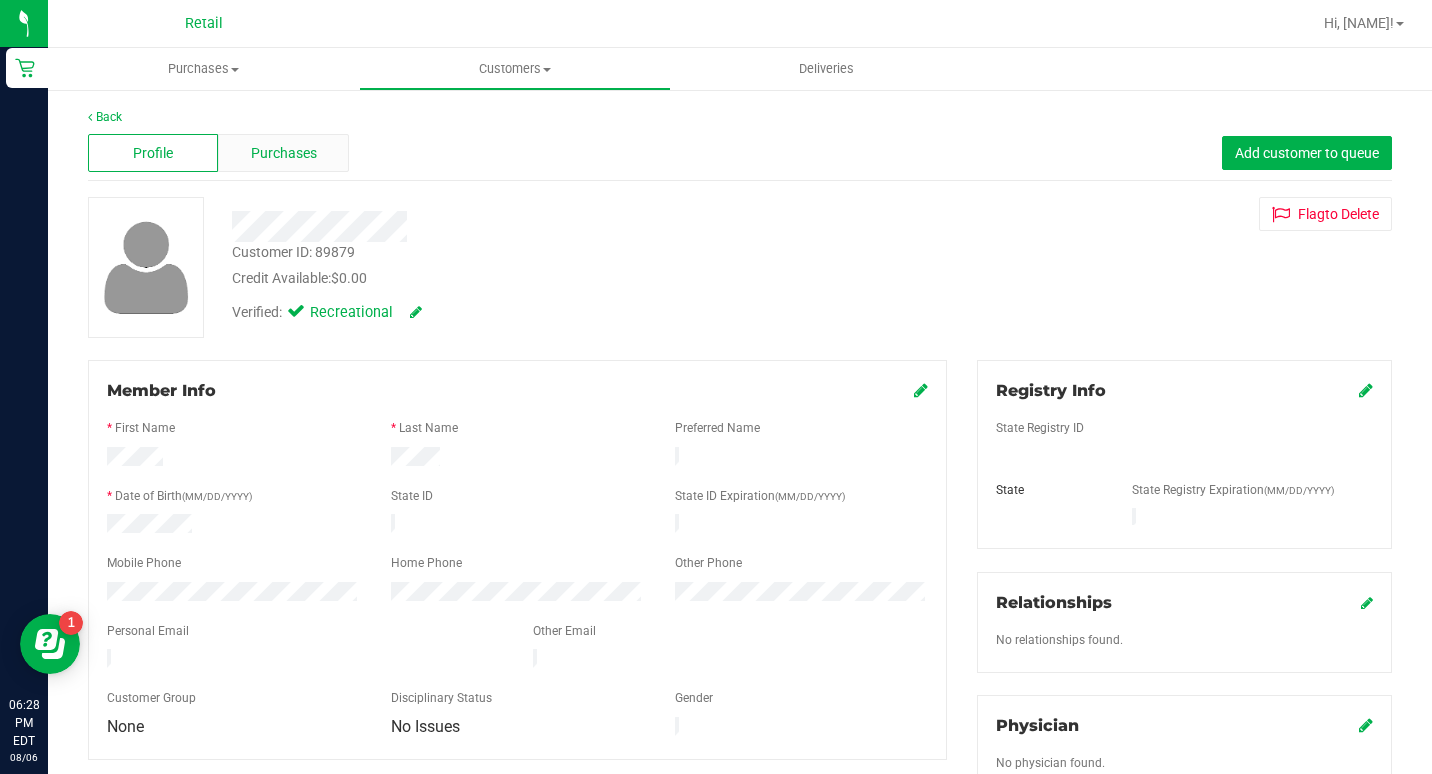 click on "Purchases" at bounding box center [284, 153] 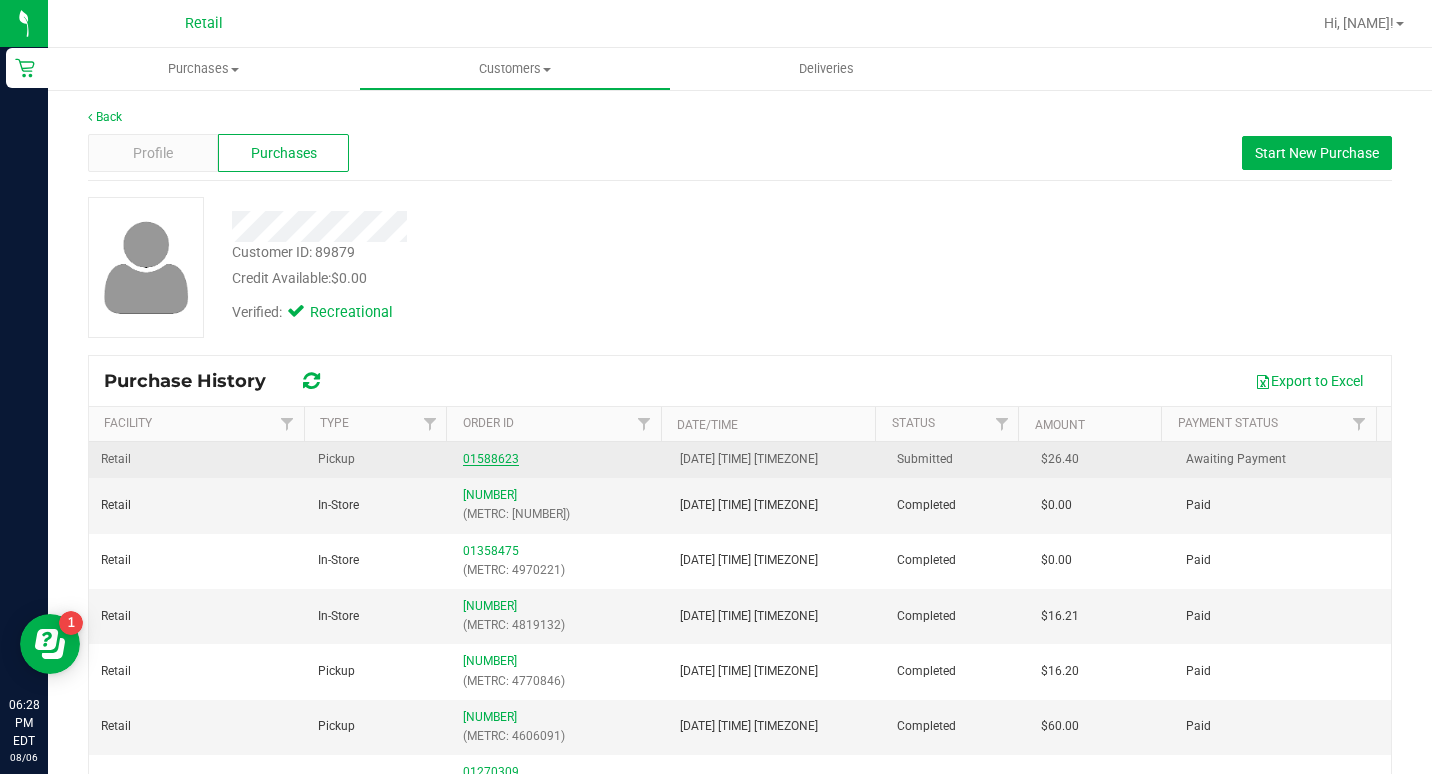 click on "01588623" at bounding box center (491, 459) 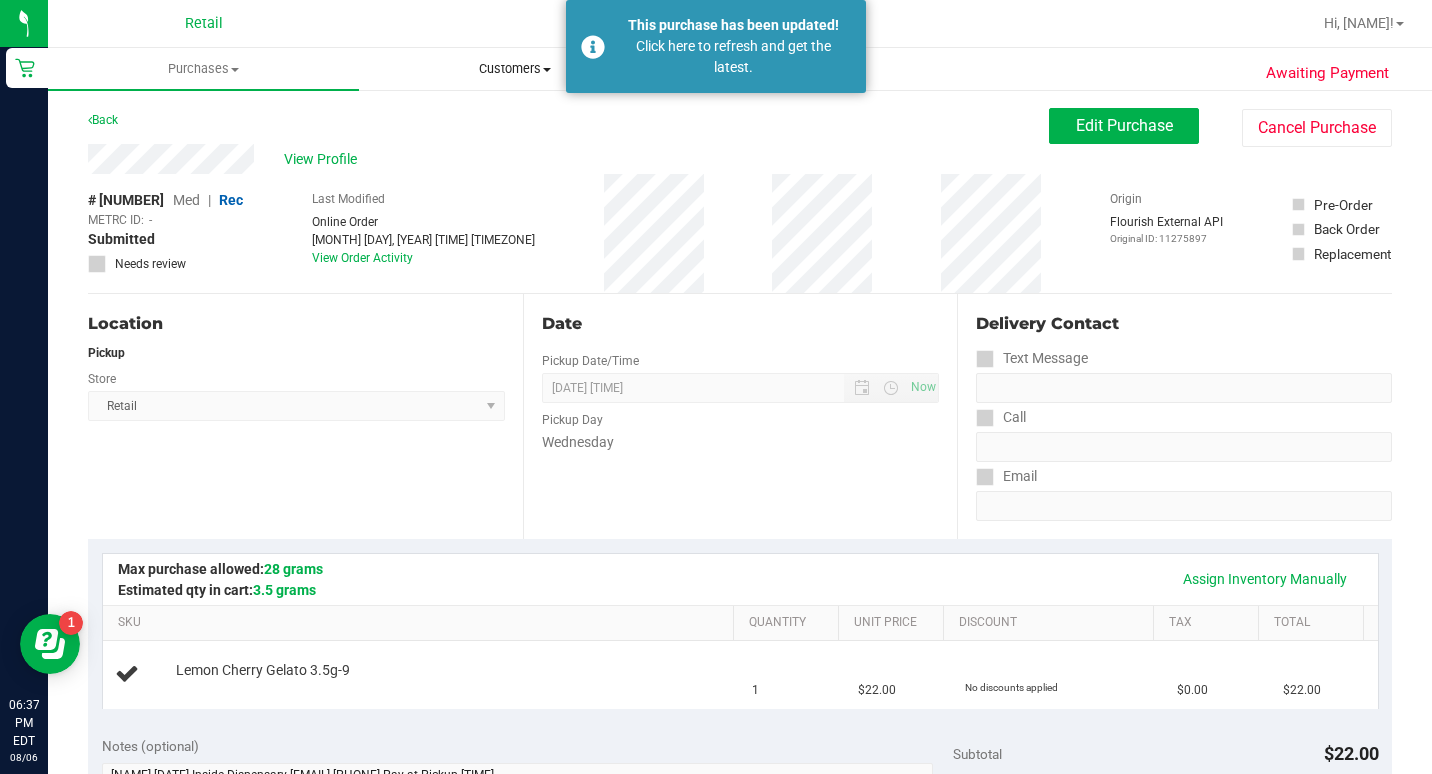 click on "Customers" at bounding box center [514, 69] 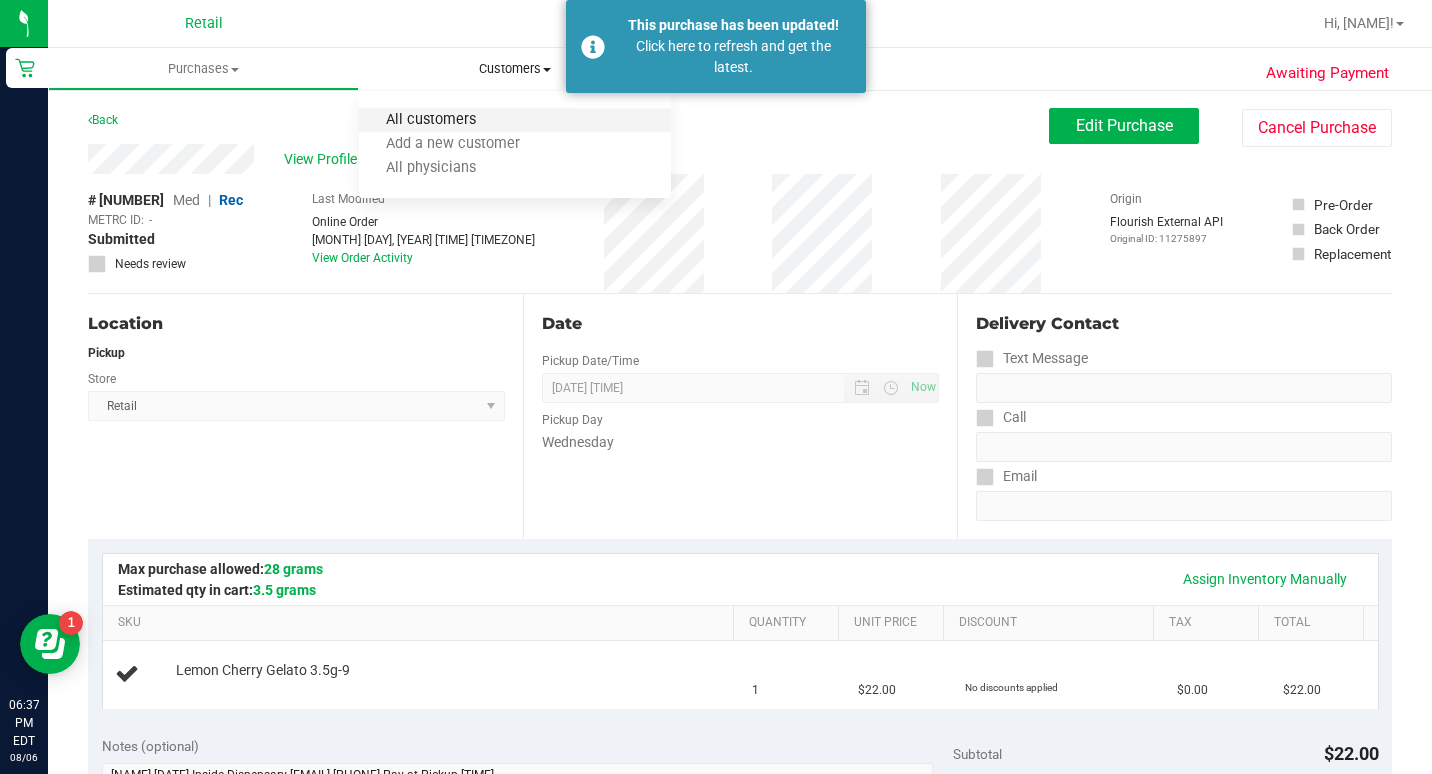 click on "All customers" at bounding box center (431, 120) 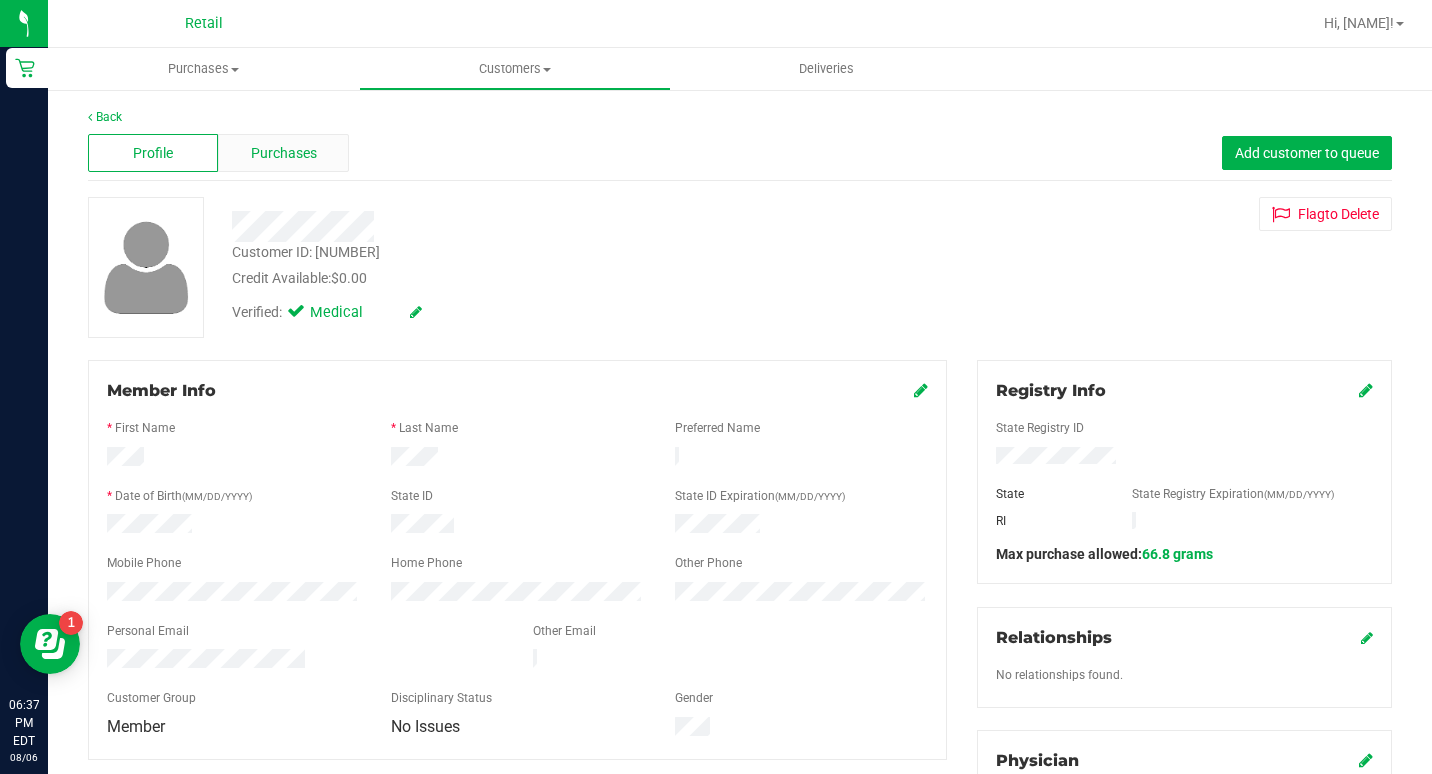 click on "Purchases" at bounding box center (283, 153) 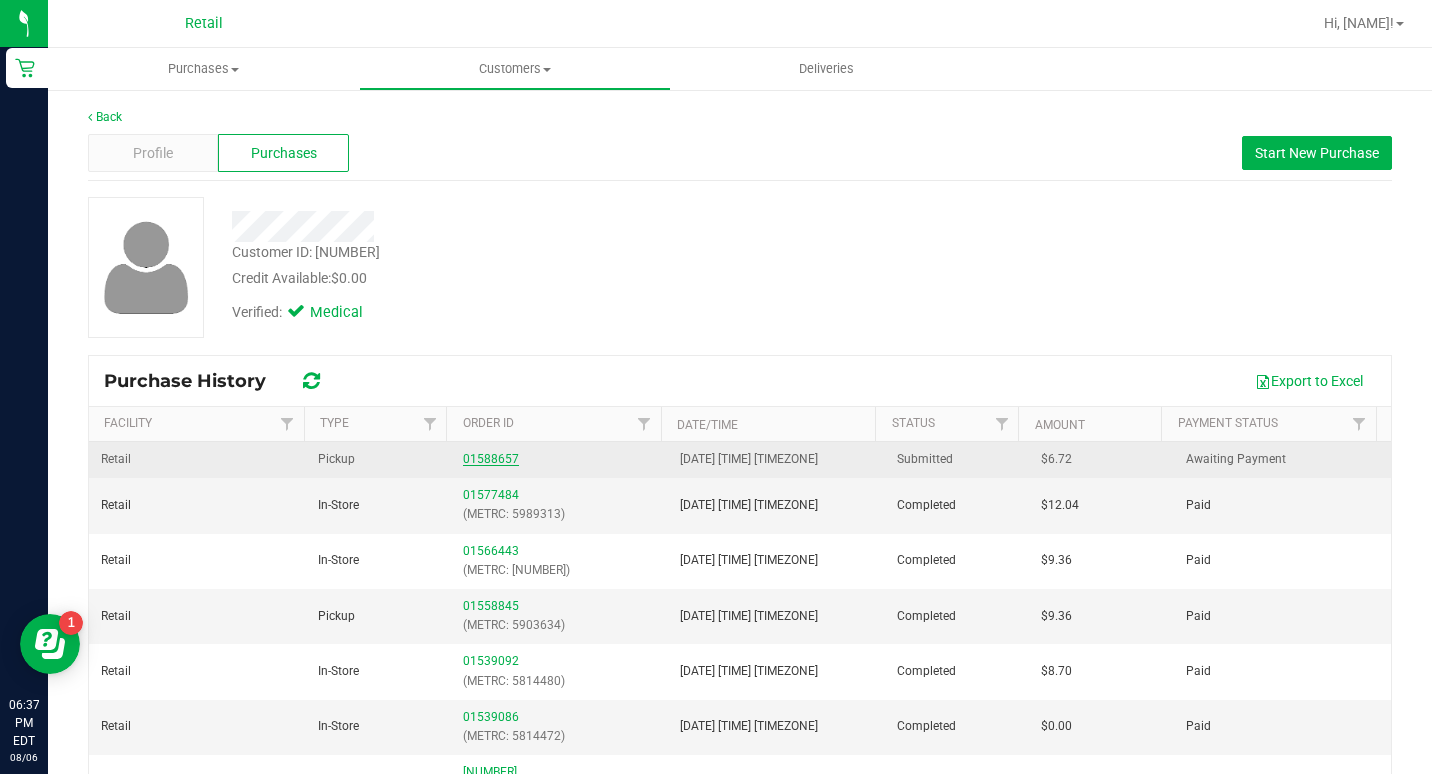 click on "01588657" at bounding box center (491, 459) 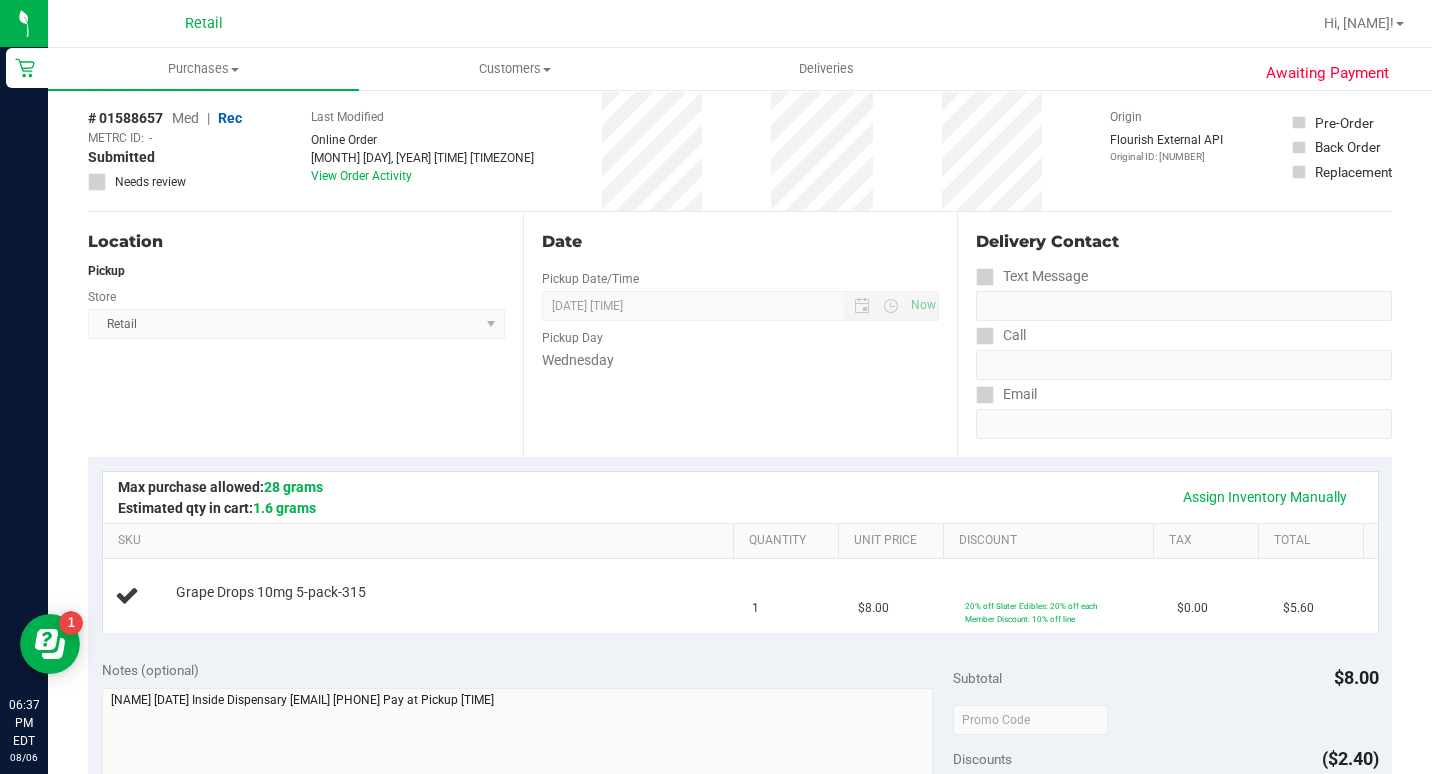 scroll, scrollTop: 0, scrollLeft: 0, axis: both 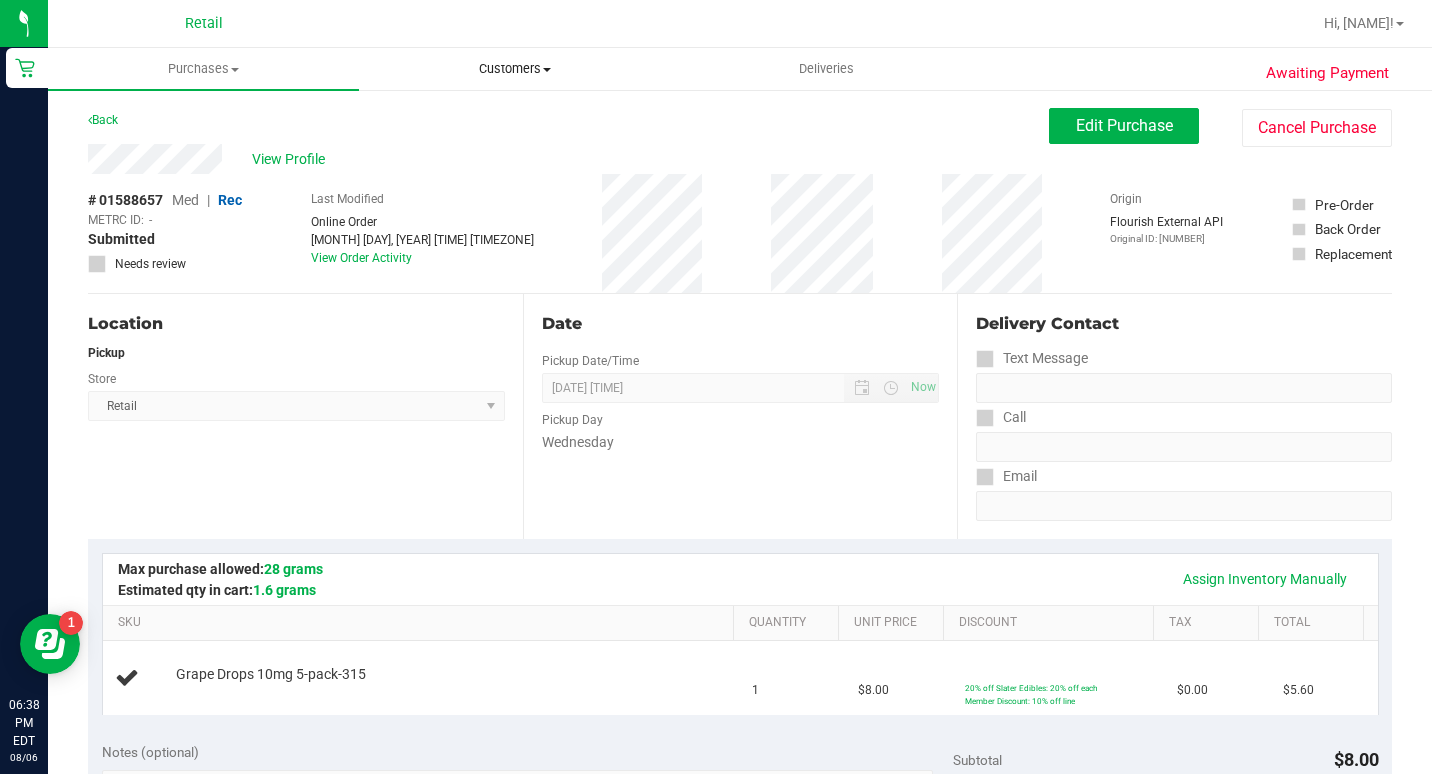 drag, startPoint x: 520, startPoint y: 60, endPoint x: 498, endPoint y: 81, distance: 30.413813 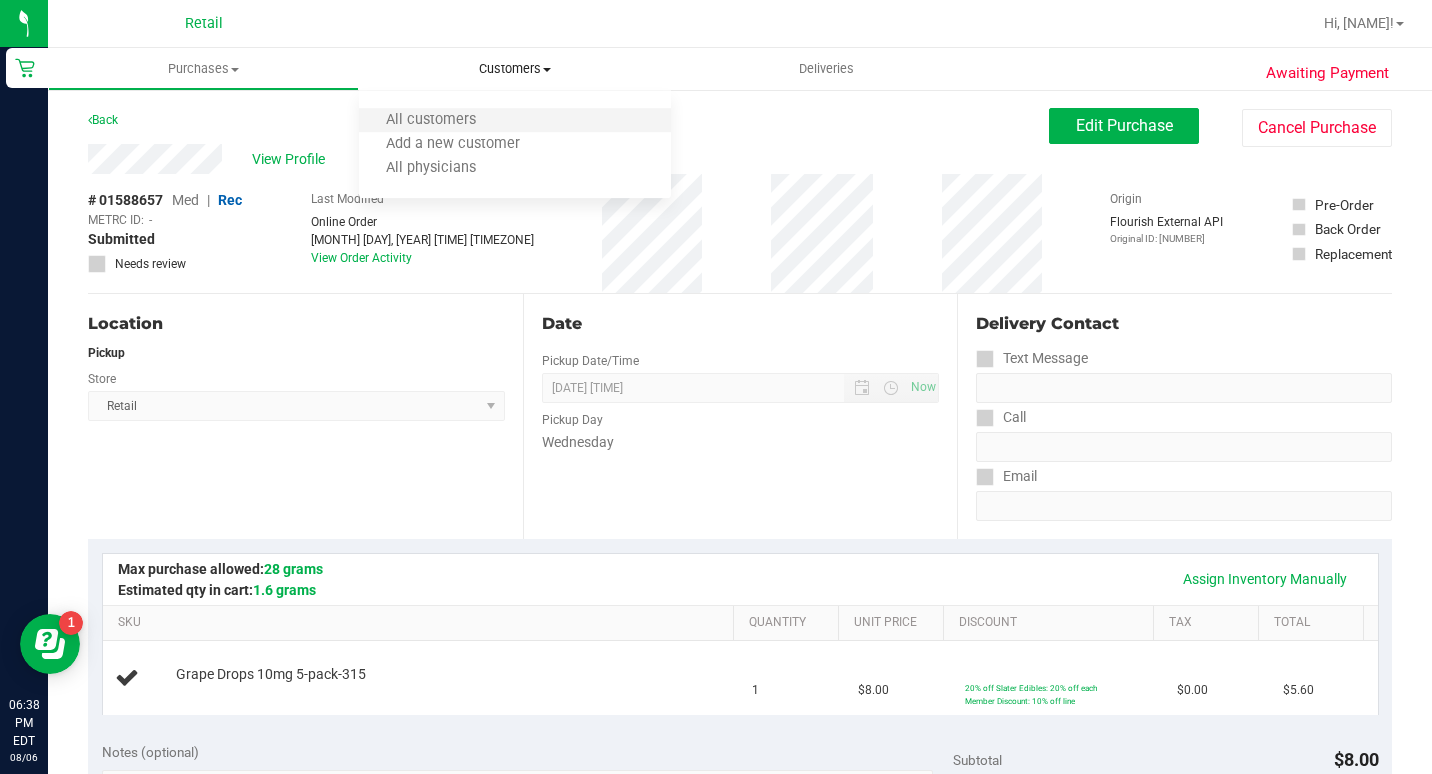 click on "All customers" at bounding box center (514, 121) 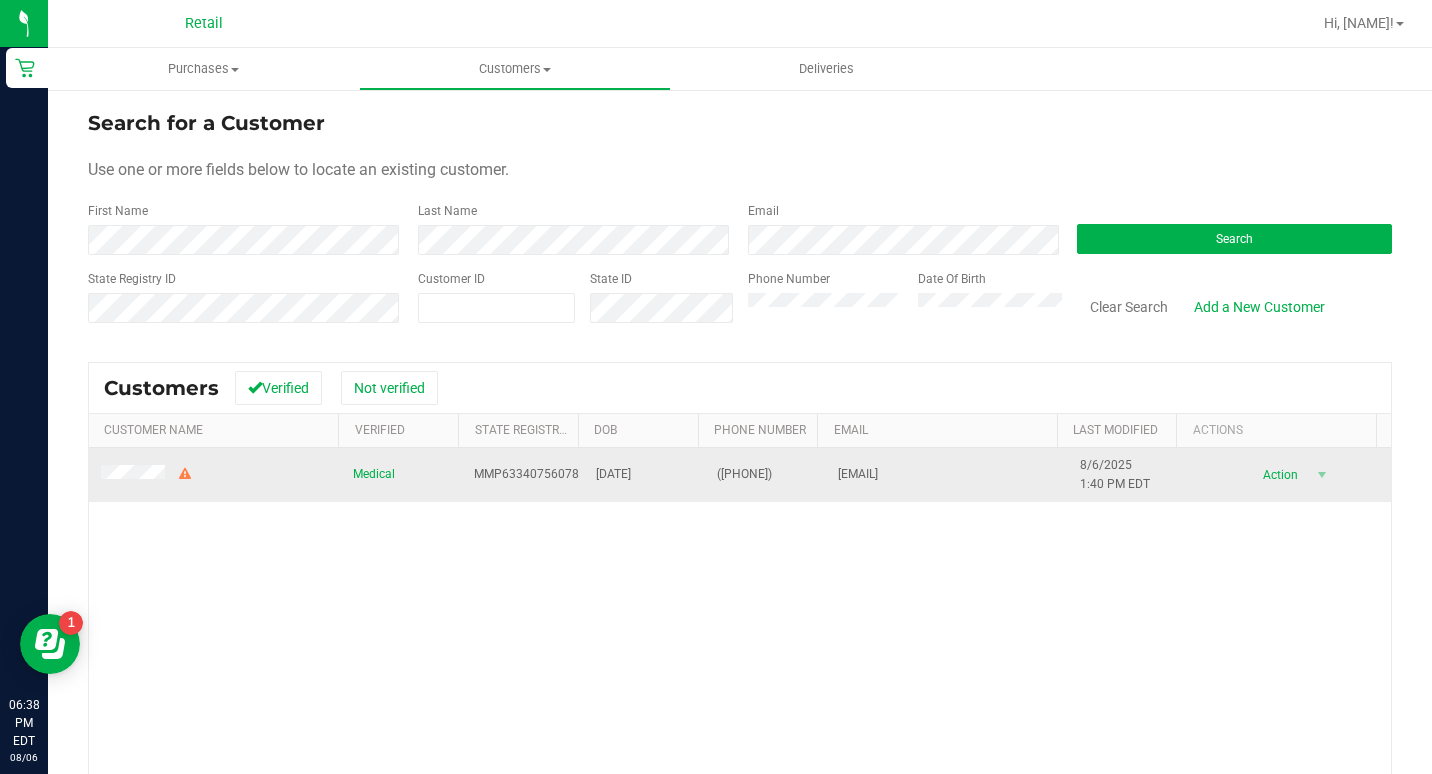 click at bounding box center [147, 475] 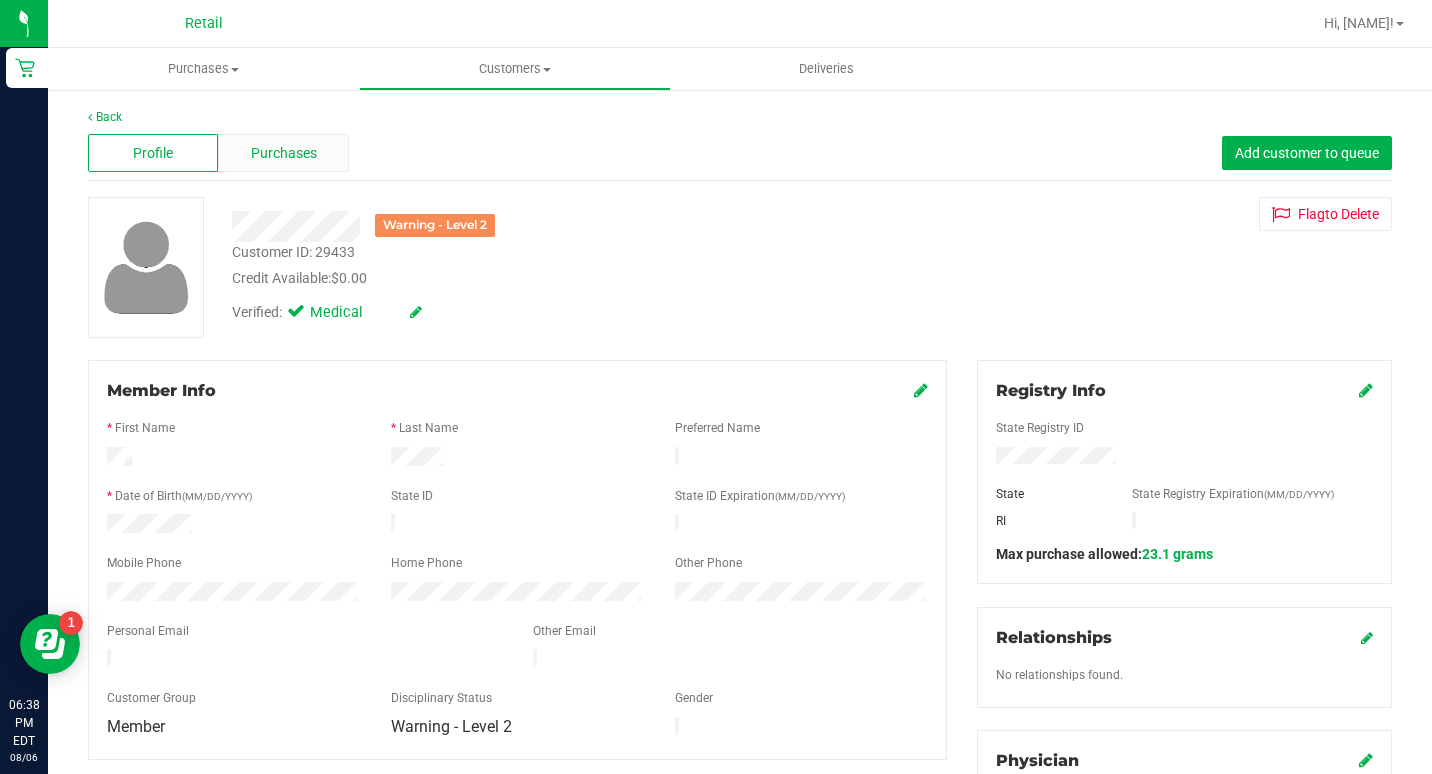 click on "Purchases" at bounding box center (283, 153) 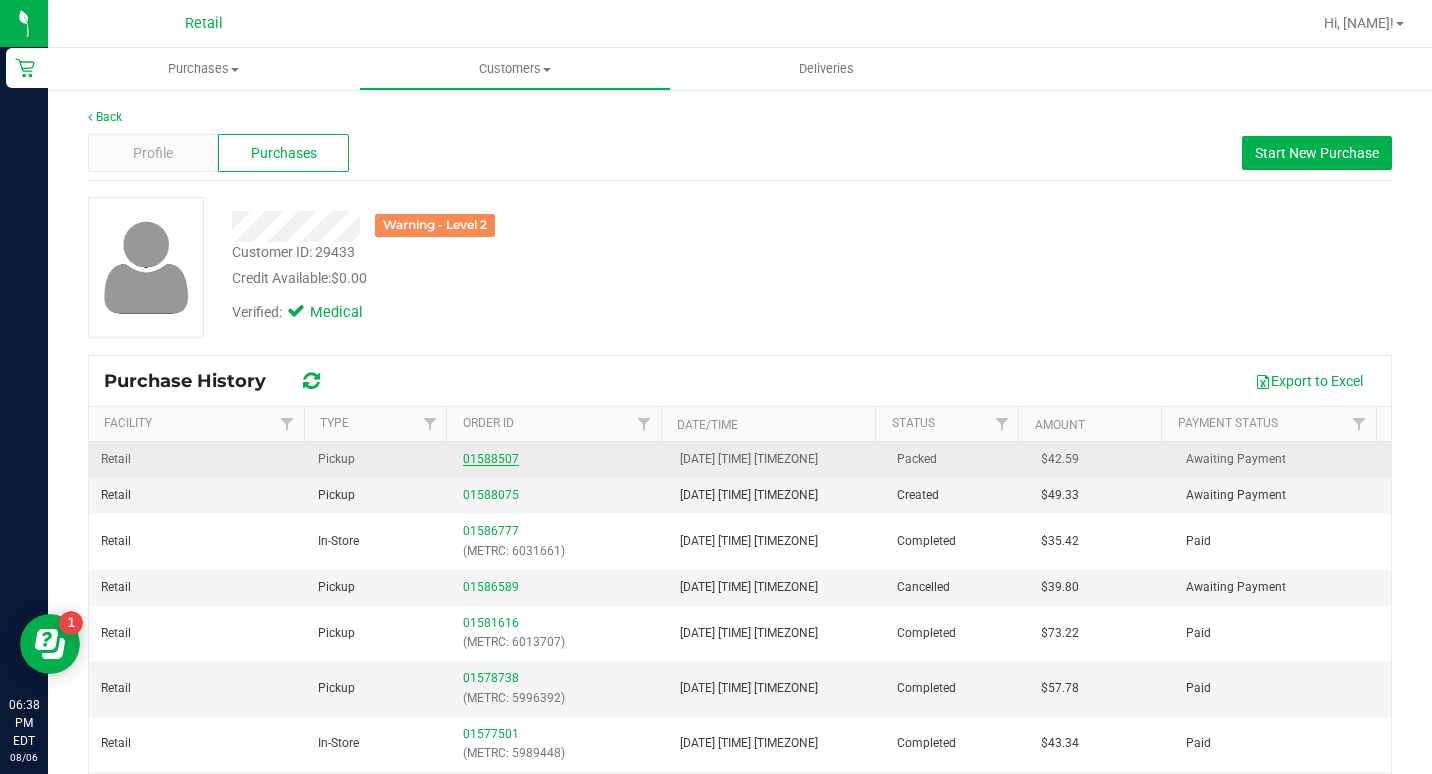 click on "01588507" at bounding box center [491, 459] 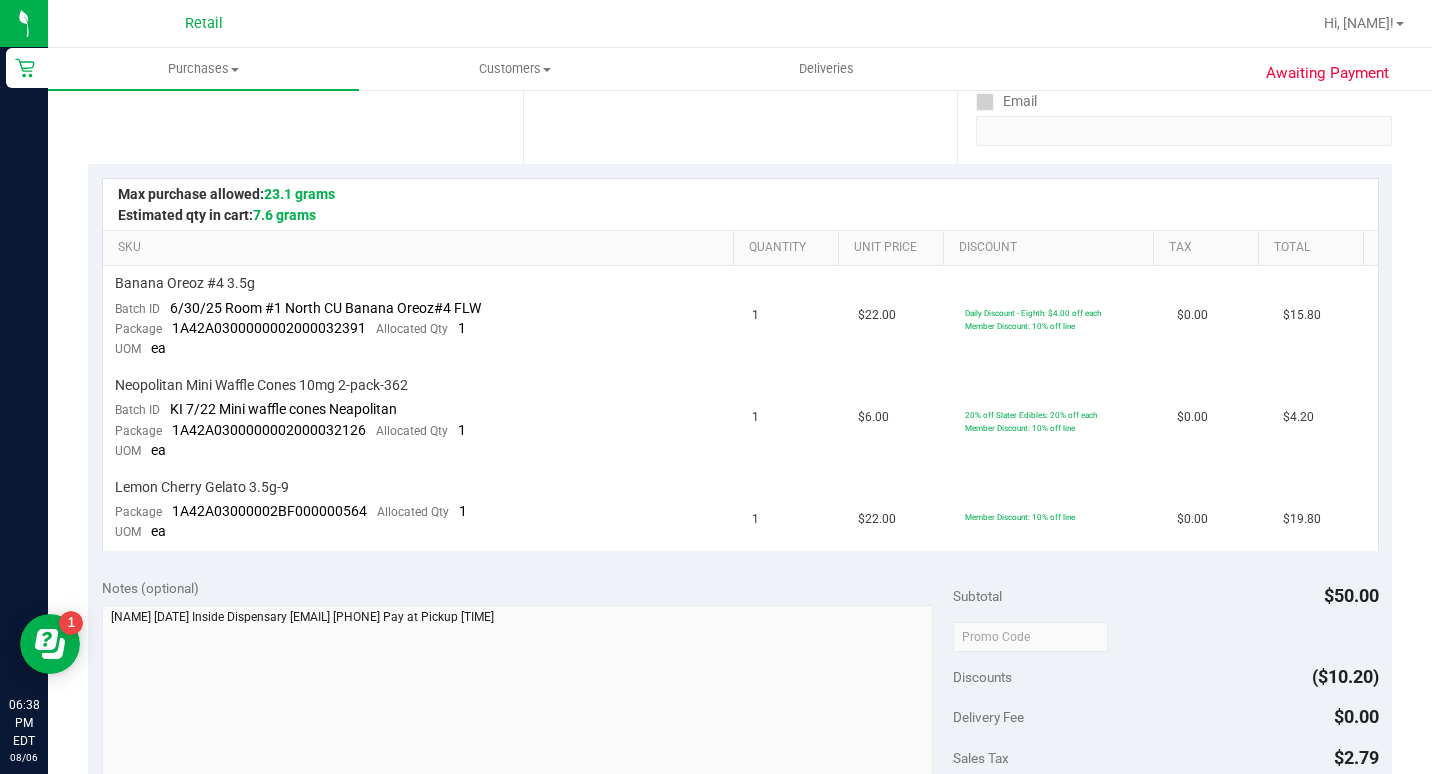 scroll, scrollTop: 400, scrollLeft: 0, axis: vertical 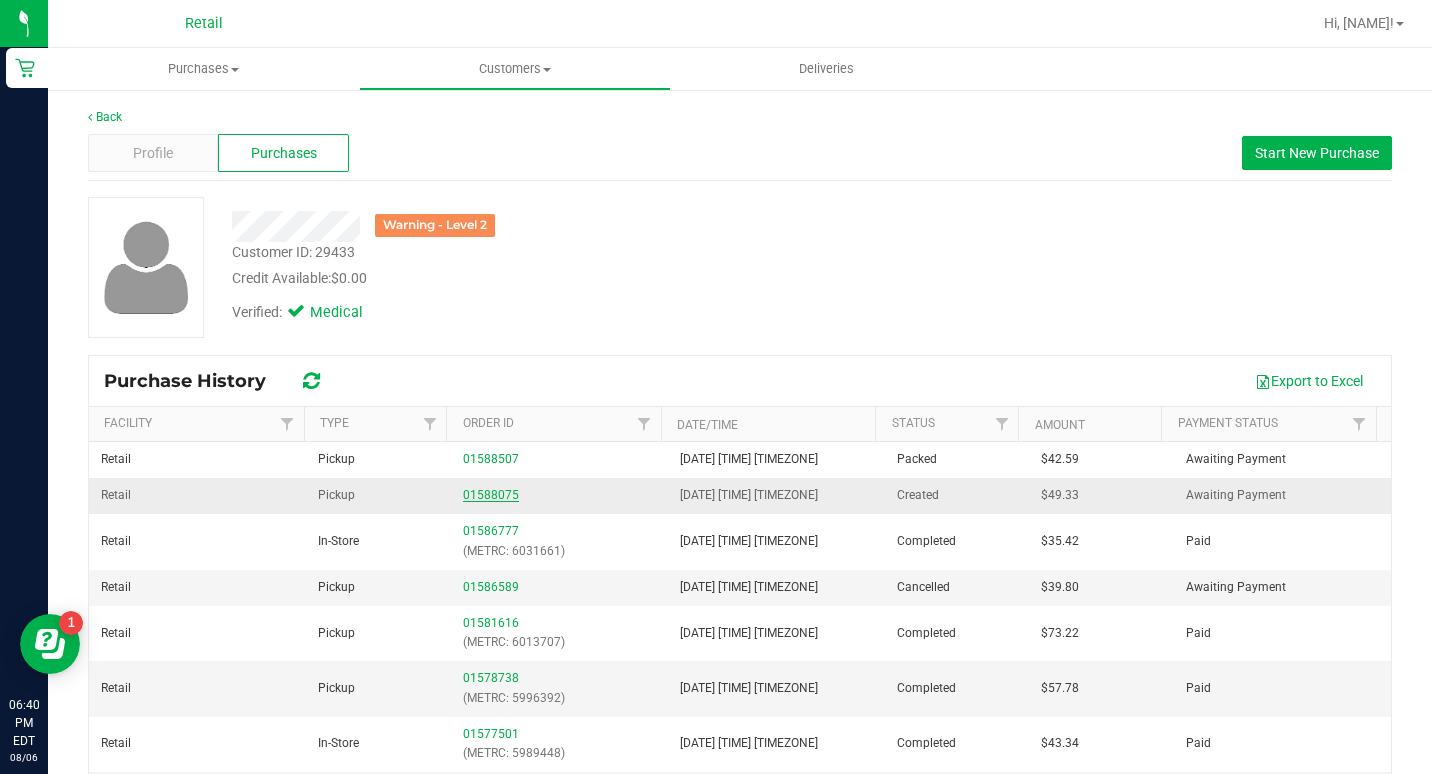 click on "01588075" at bounding box center [491, 495] 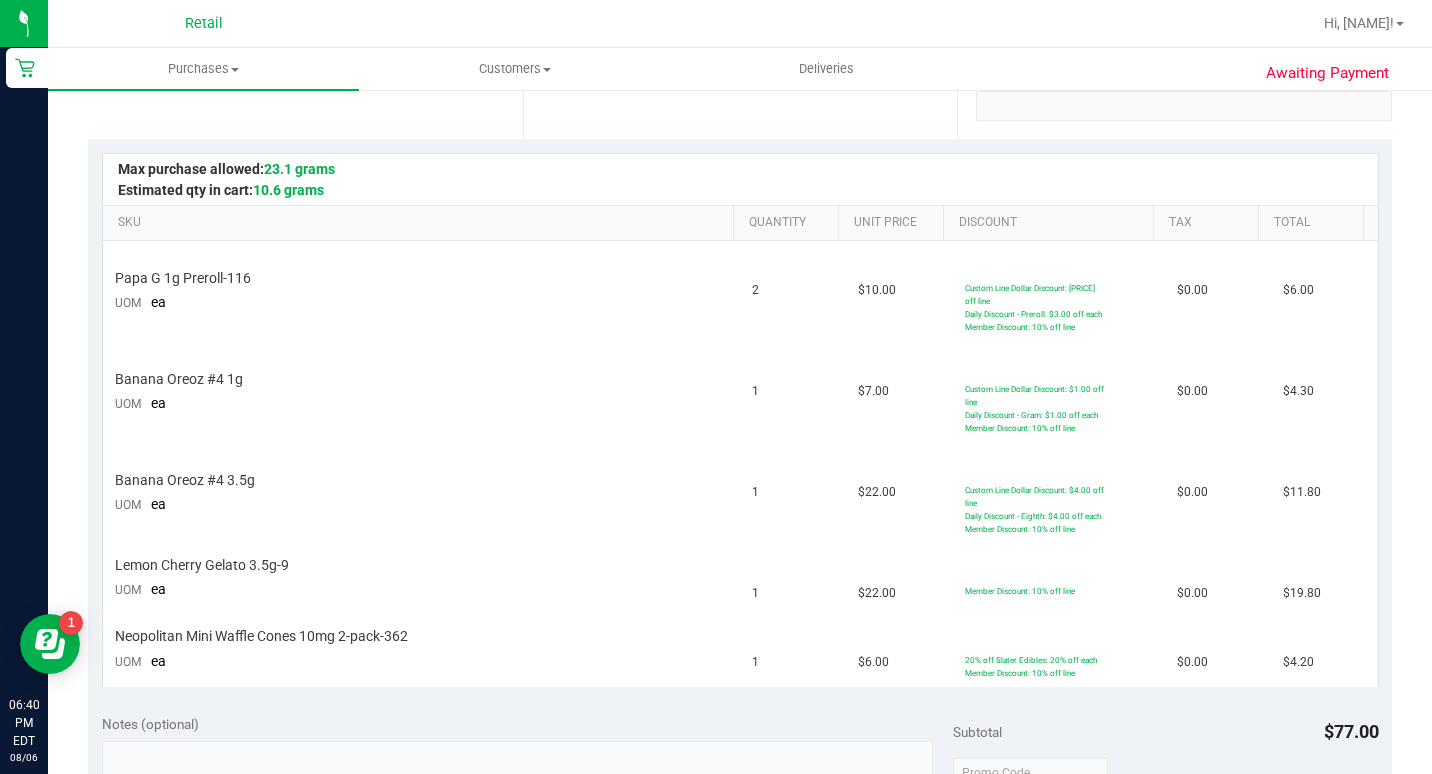 scroll, scrollTop: 0, scrollLeft: 0, axis: both 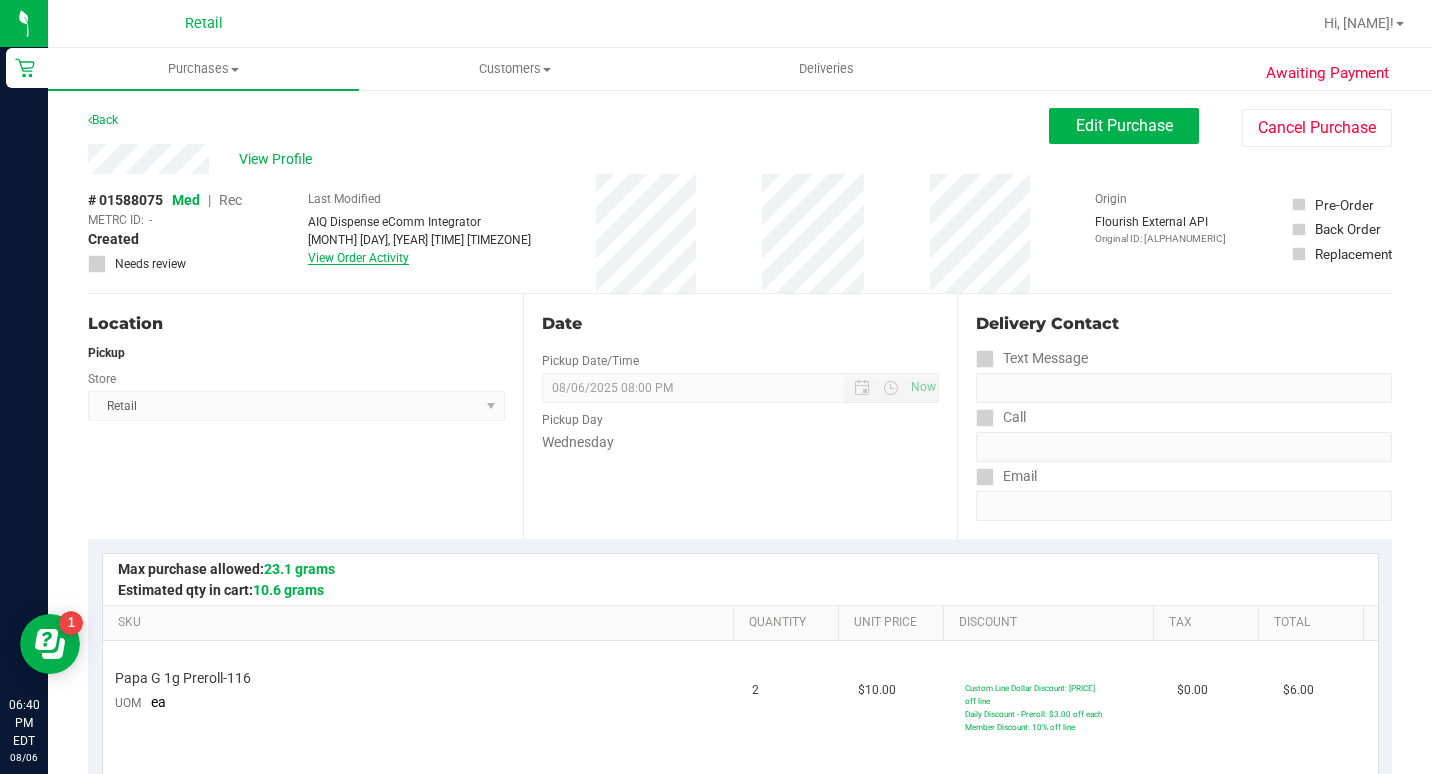 click on "View Order Activity" at bounding box center (358, 258) 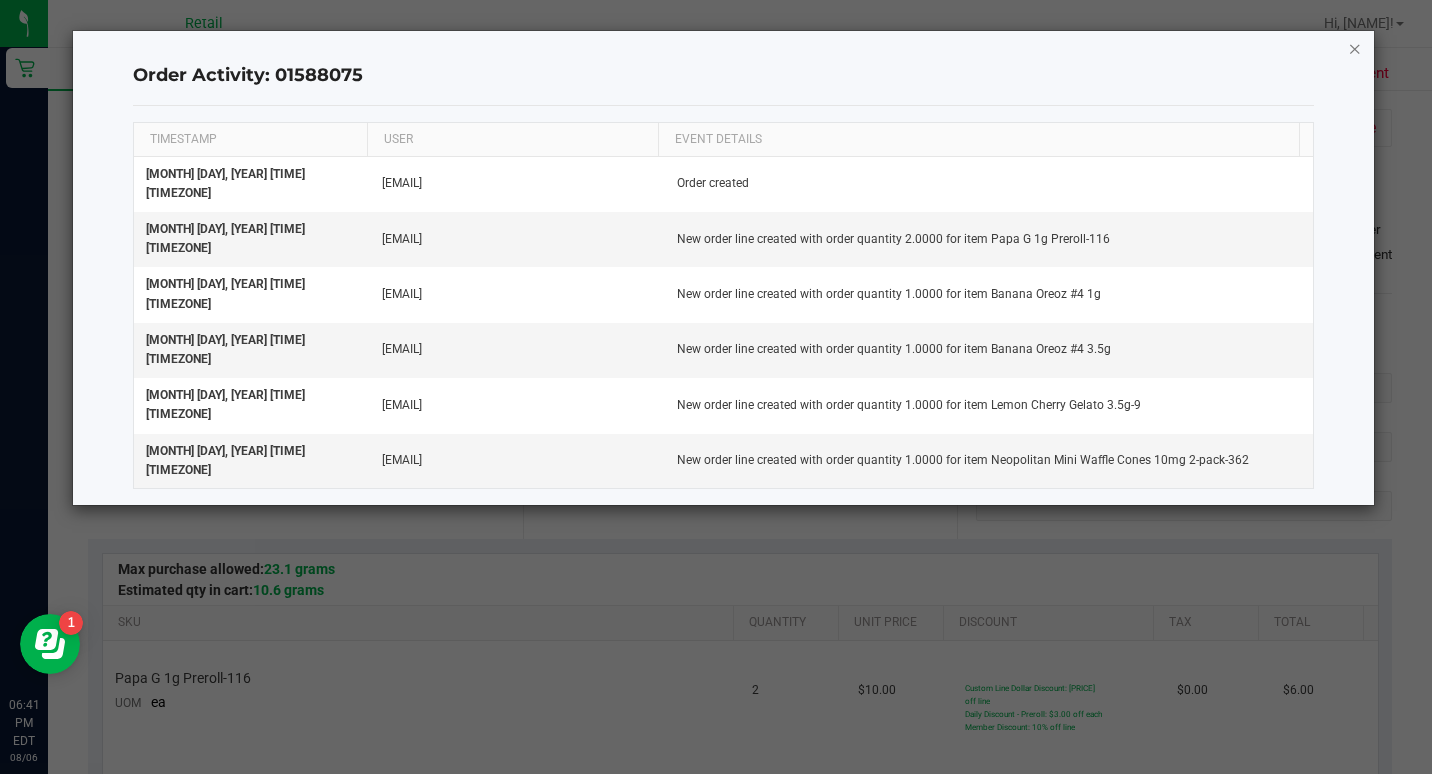 click 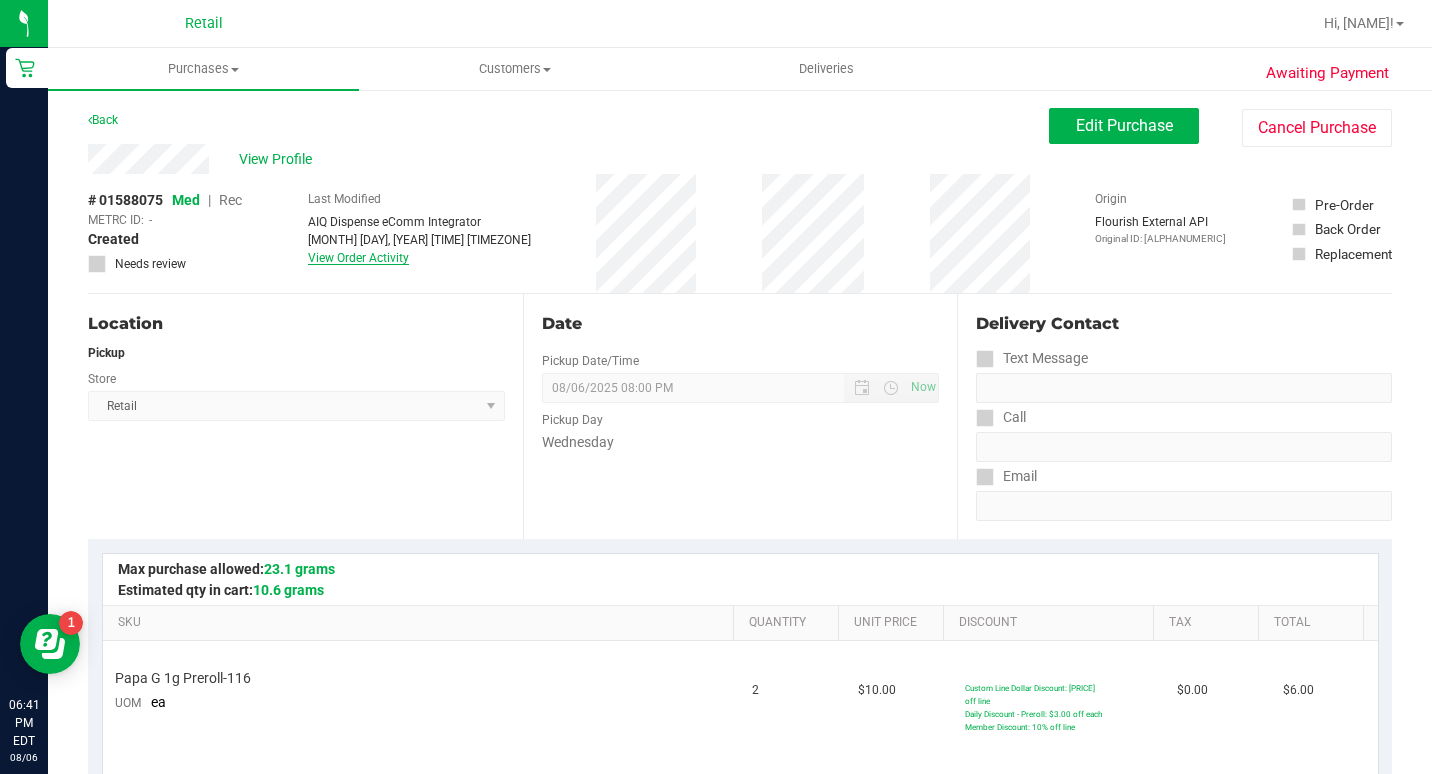 click on "View Order Activity" at bounding box center (358, 258) 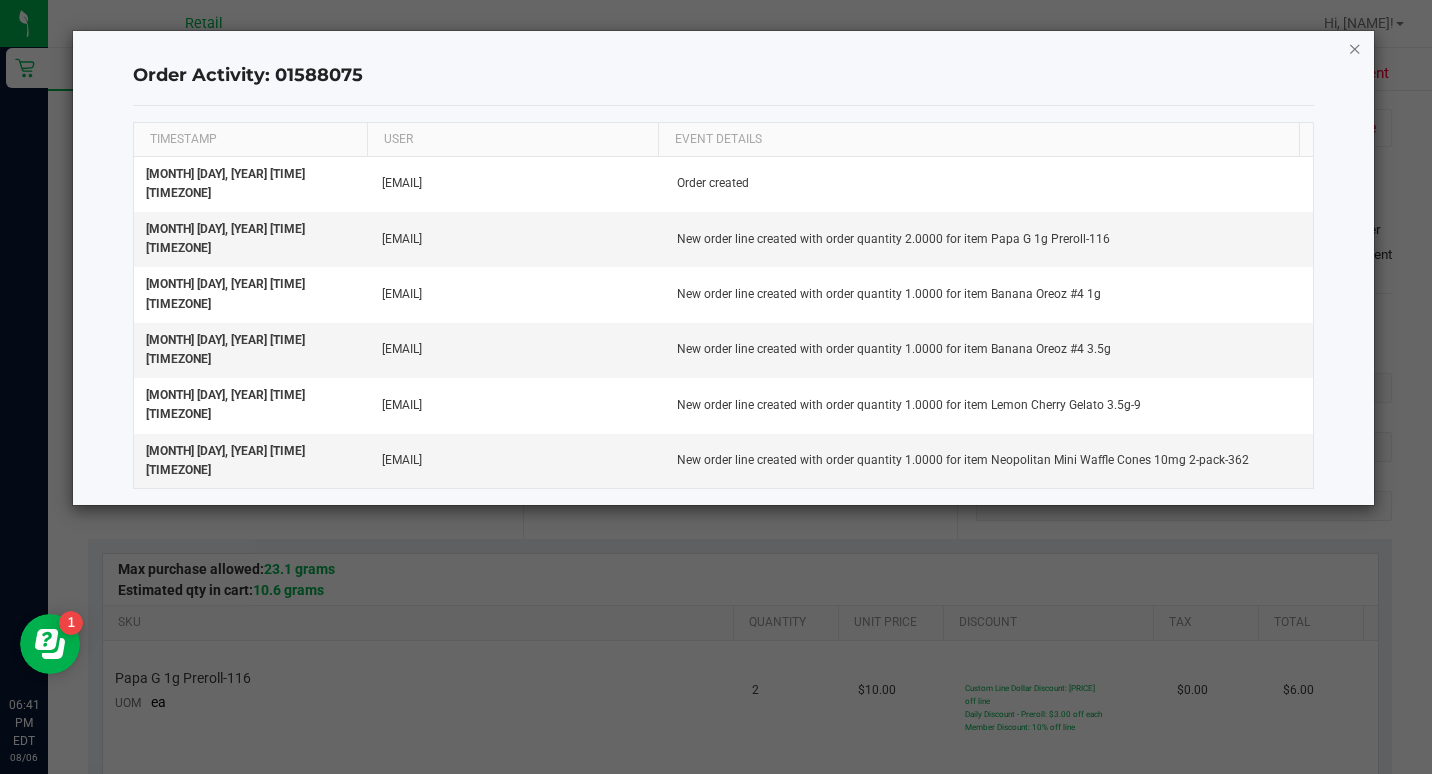 click 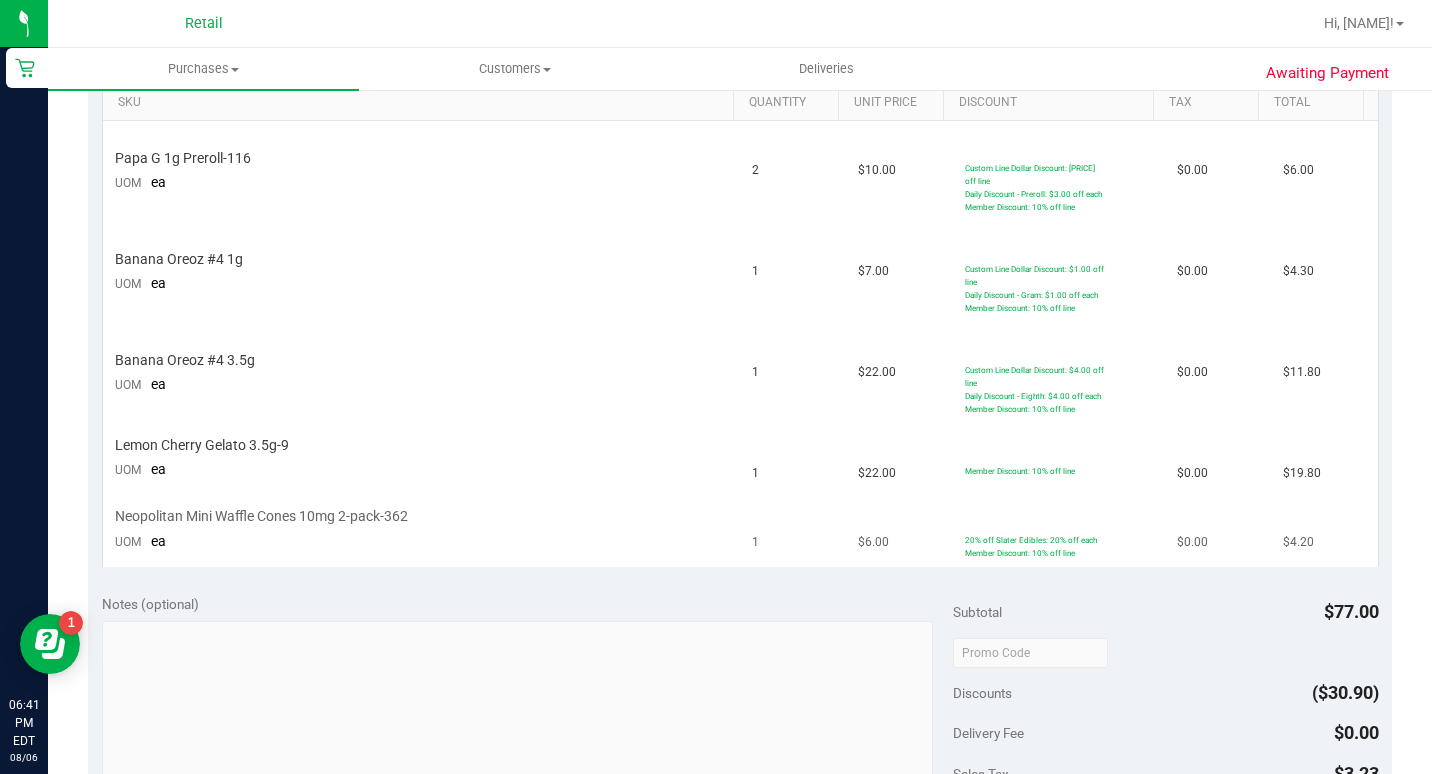 scroll, scrollTop: 400, scrollLeft: 0, axis: vertical 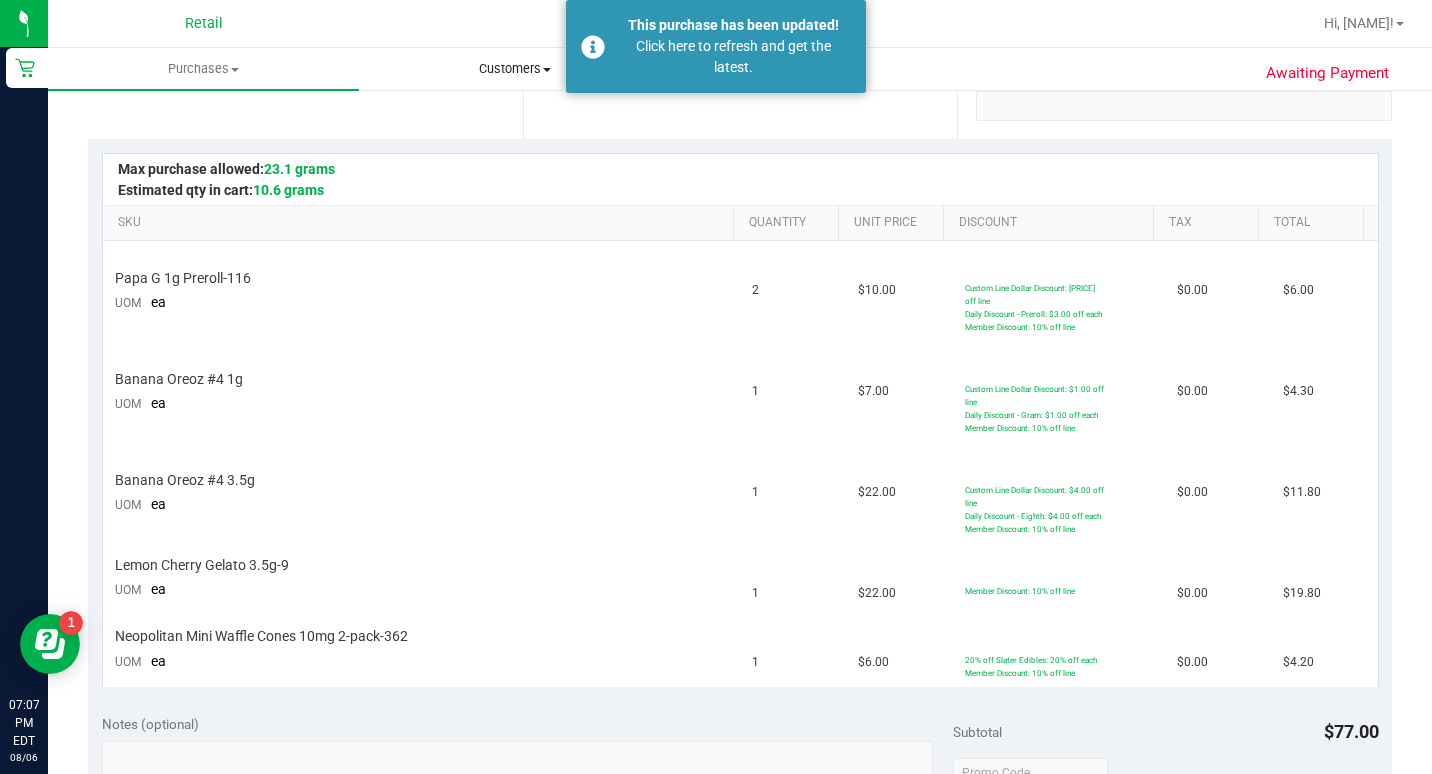 click on "Customers" at bounding box center (514, 69) 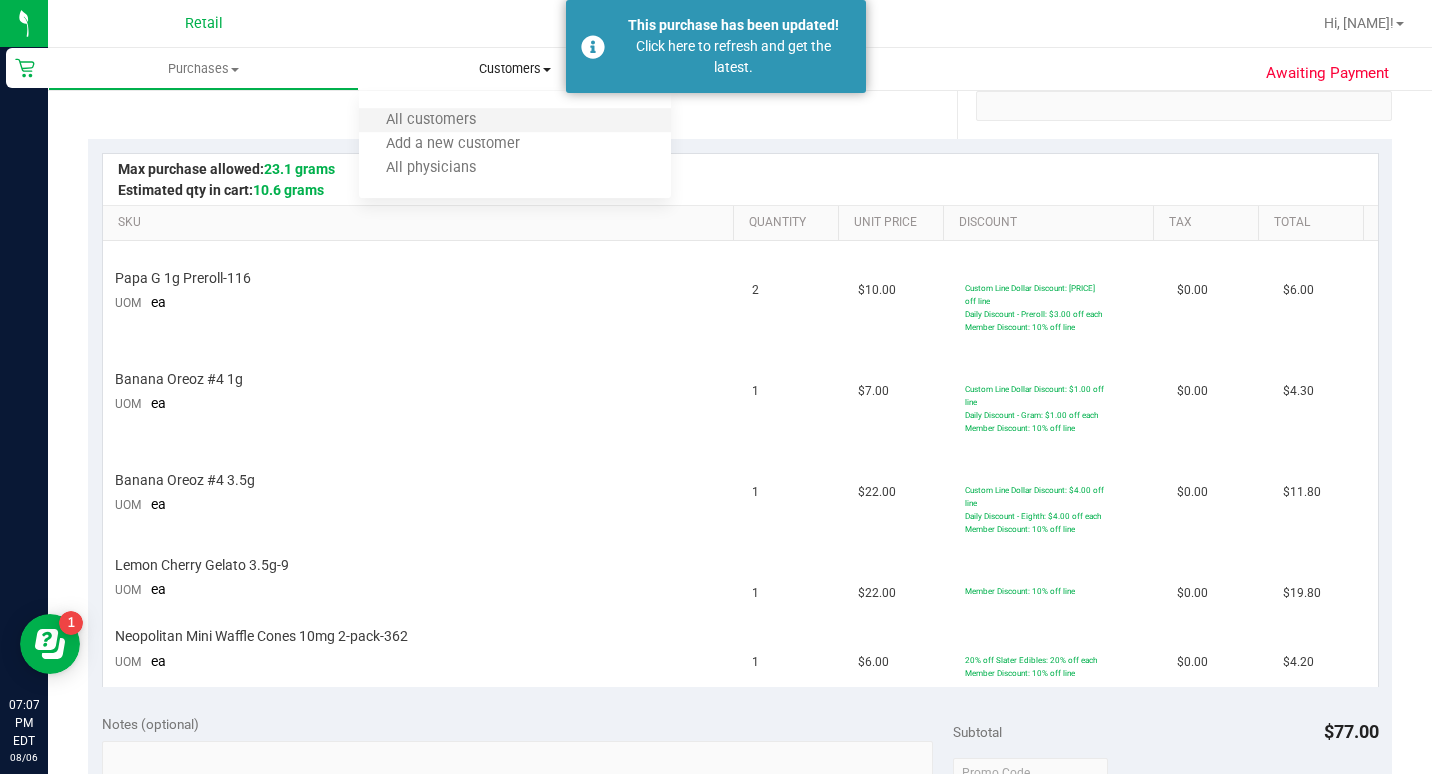 click on "All customers" at bounding box center [514, 121] 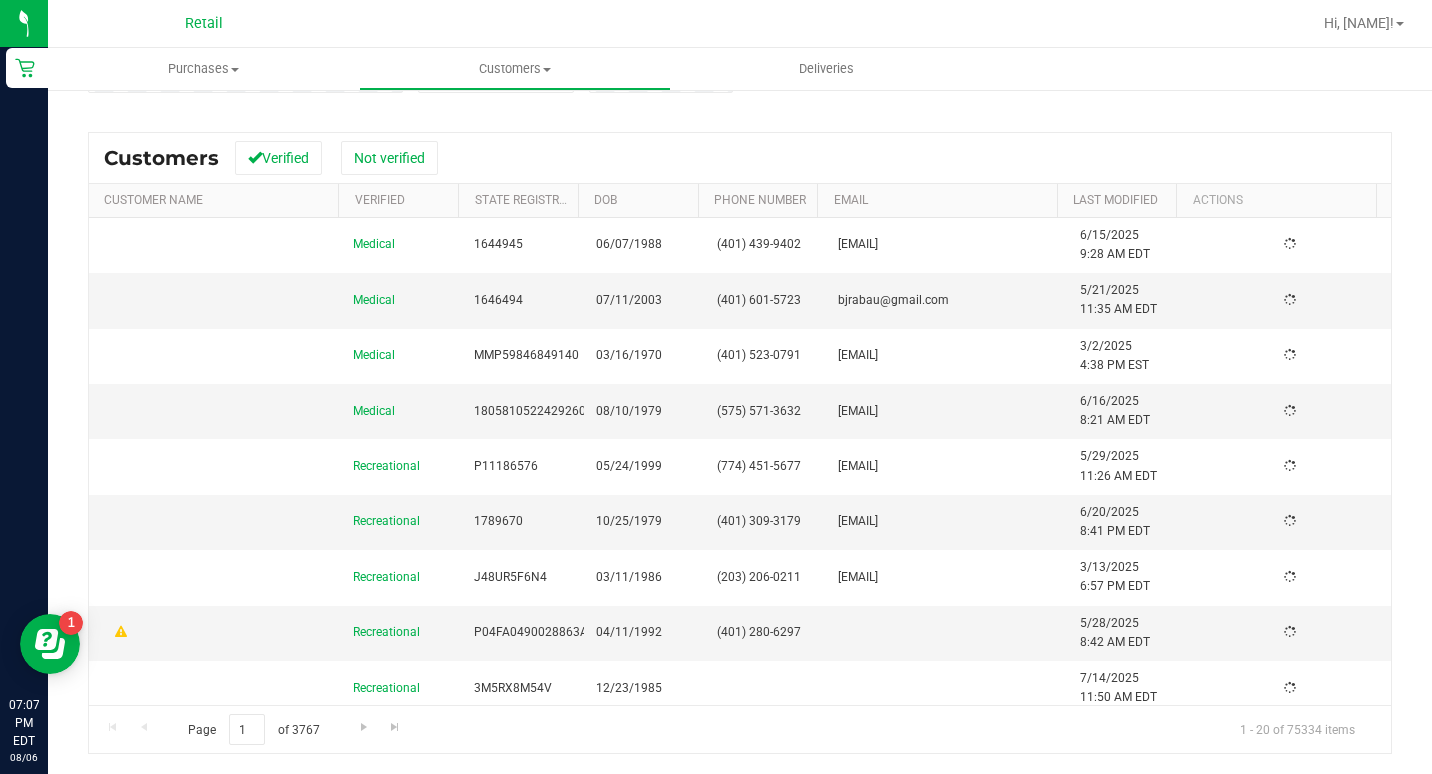 scroll, scrollTop: 0, scrollLeft: 0, axis: both 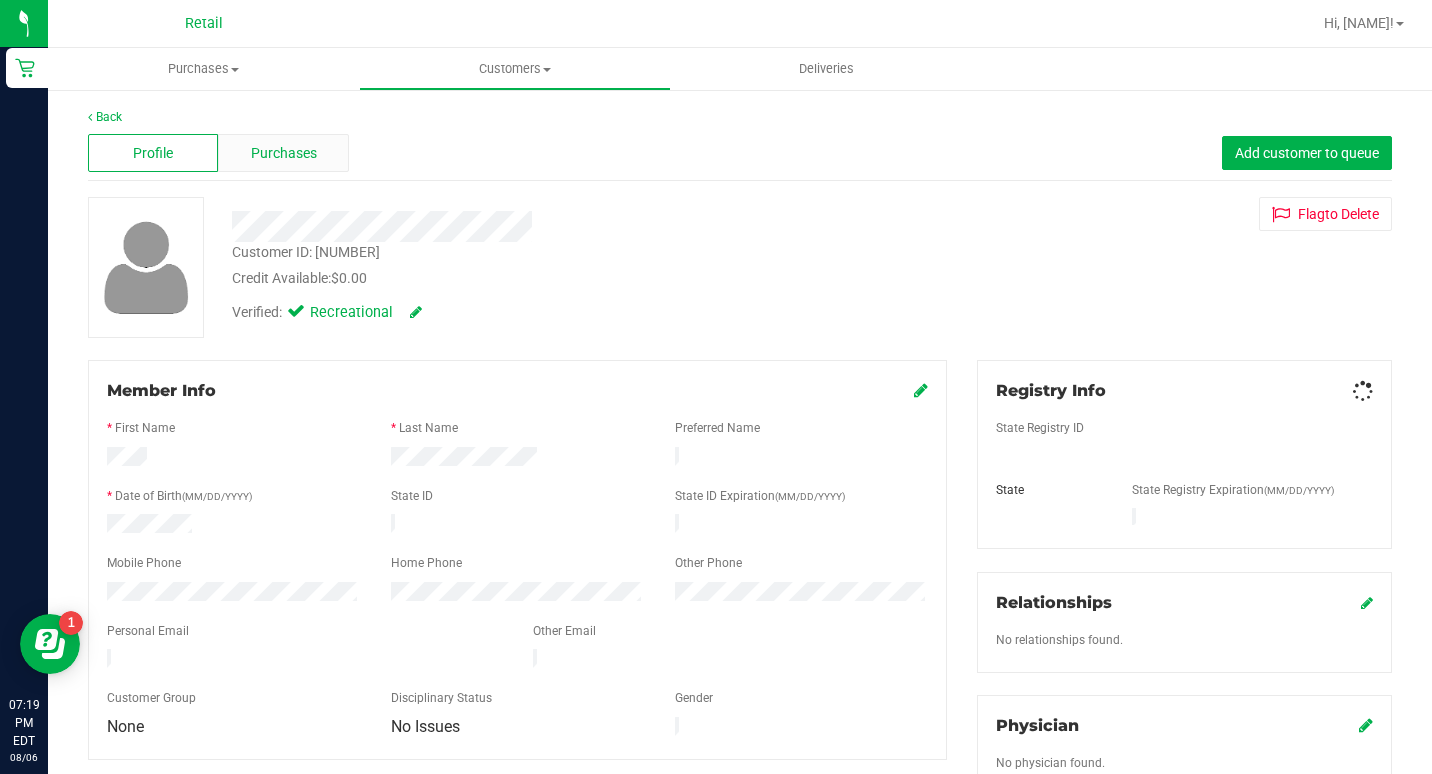 click on "Purchases" at bounding box center (283, 153) 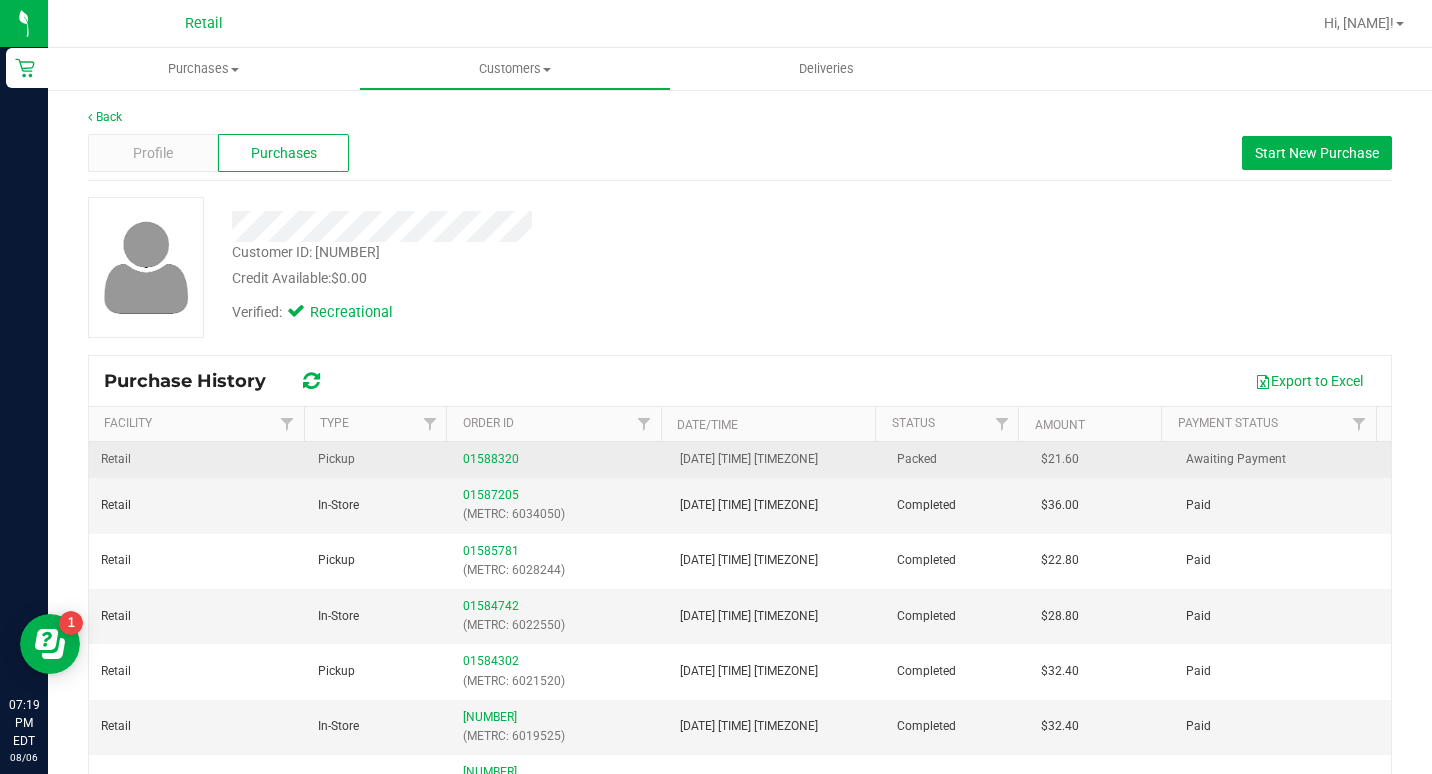 click on "01588320" at bounding box center [559, 459] 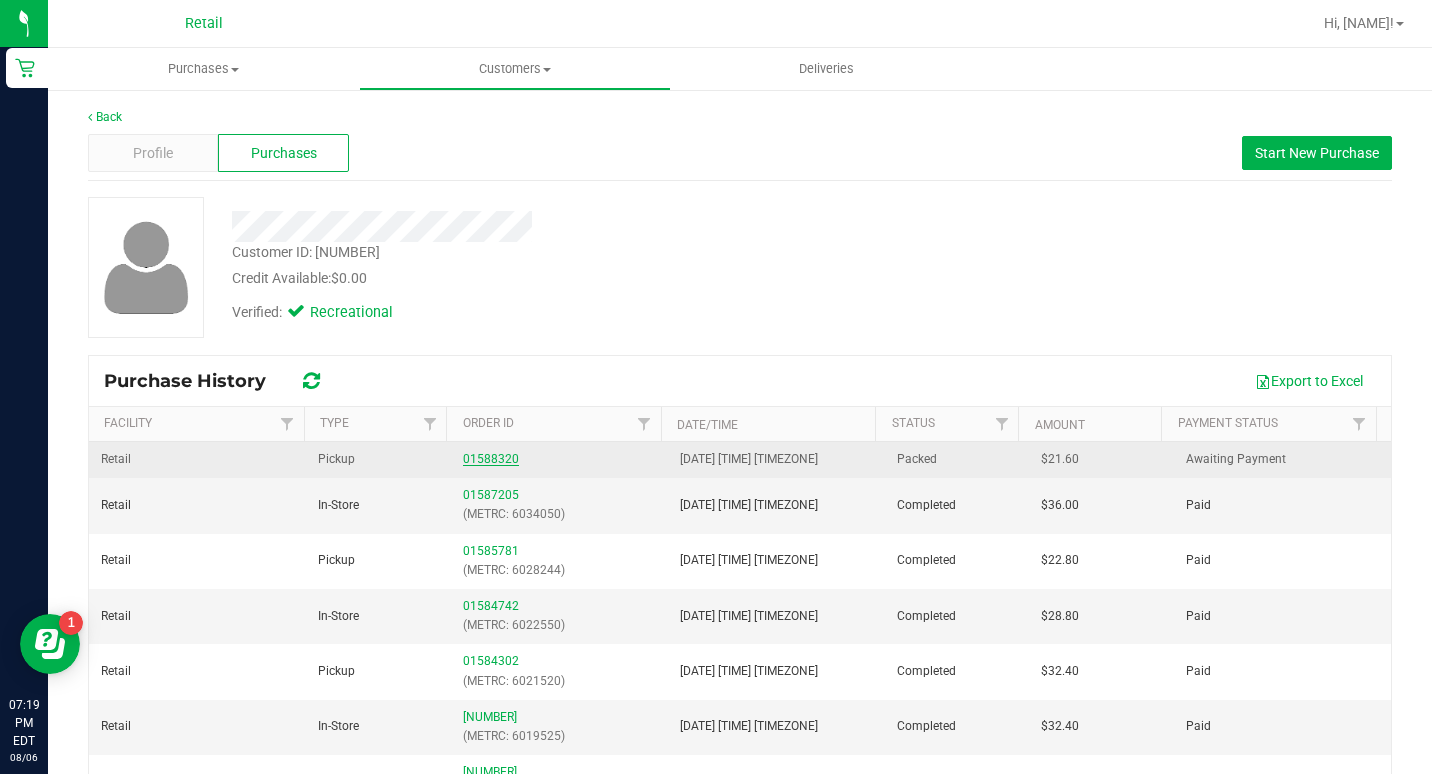 click on "01588320" at bounding box center [491, 459] 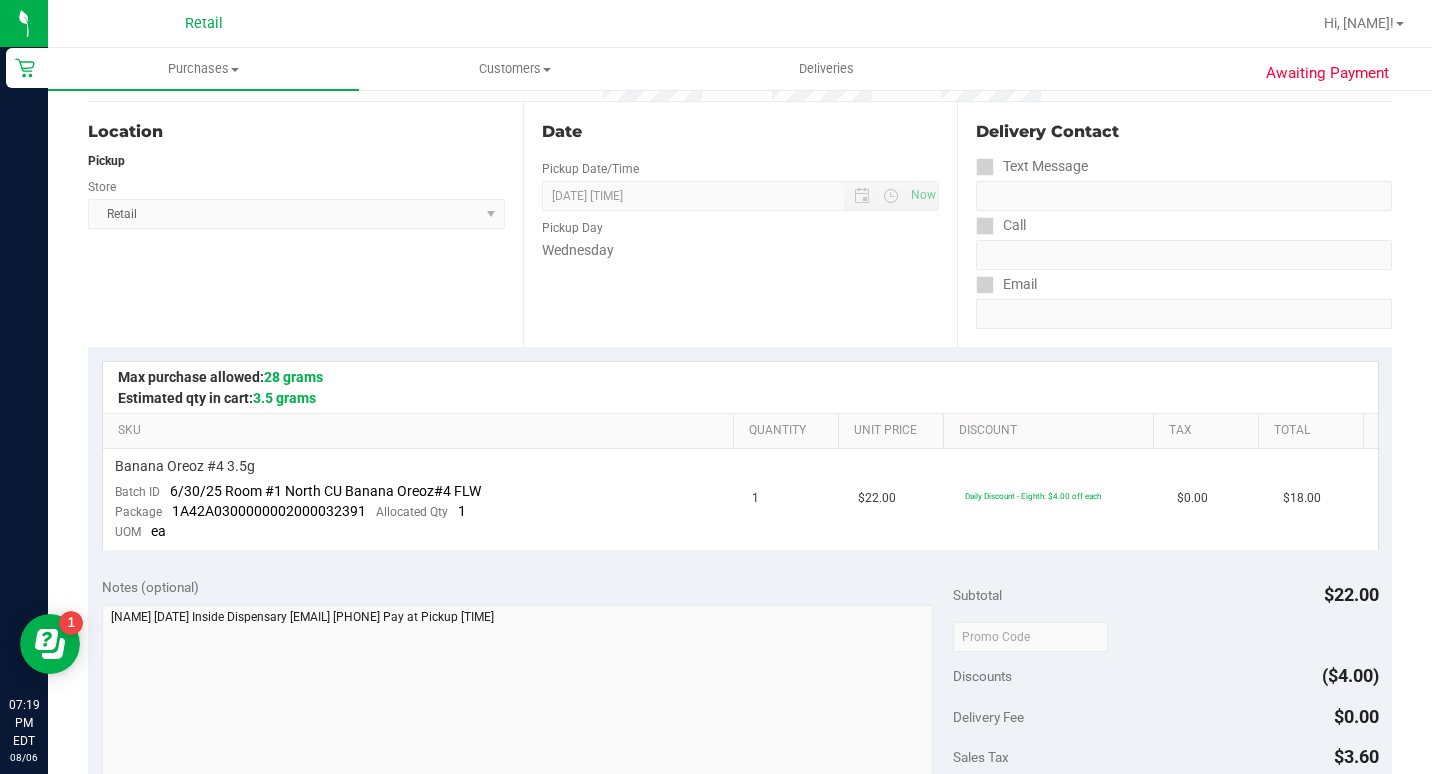 scroll, scrollTop: 200, scrollLeft: 0, axis: vertical 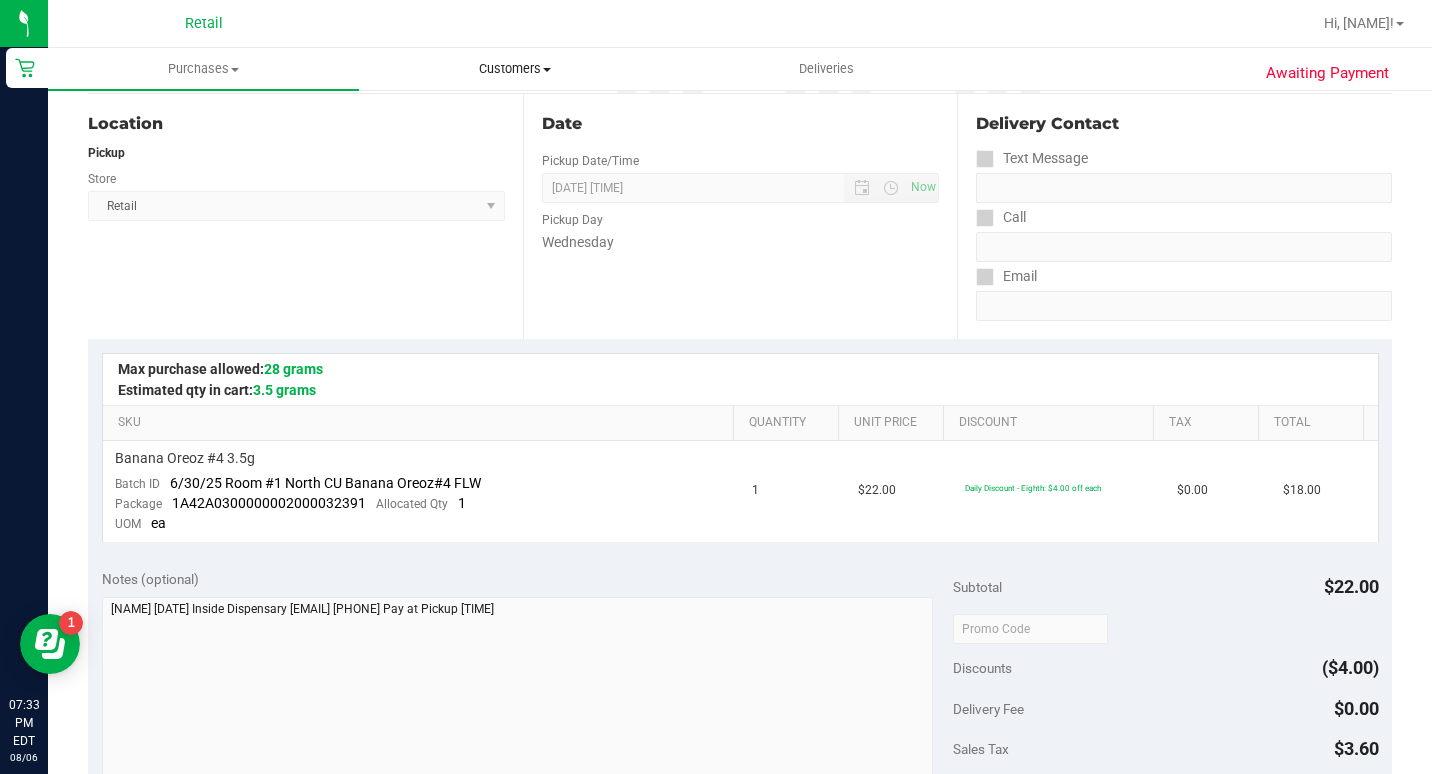 click on "Customers" at bounding box center [514, 69] 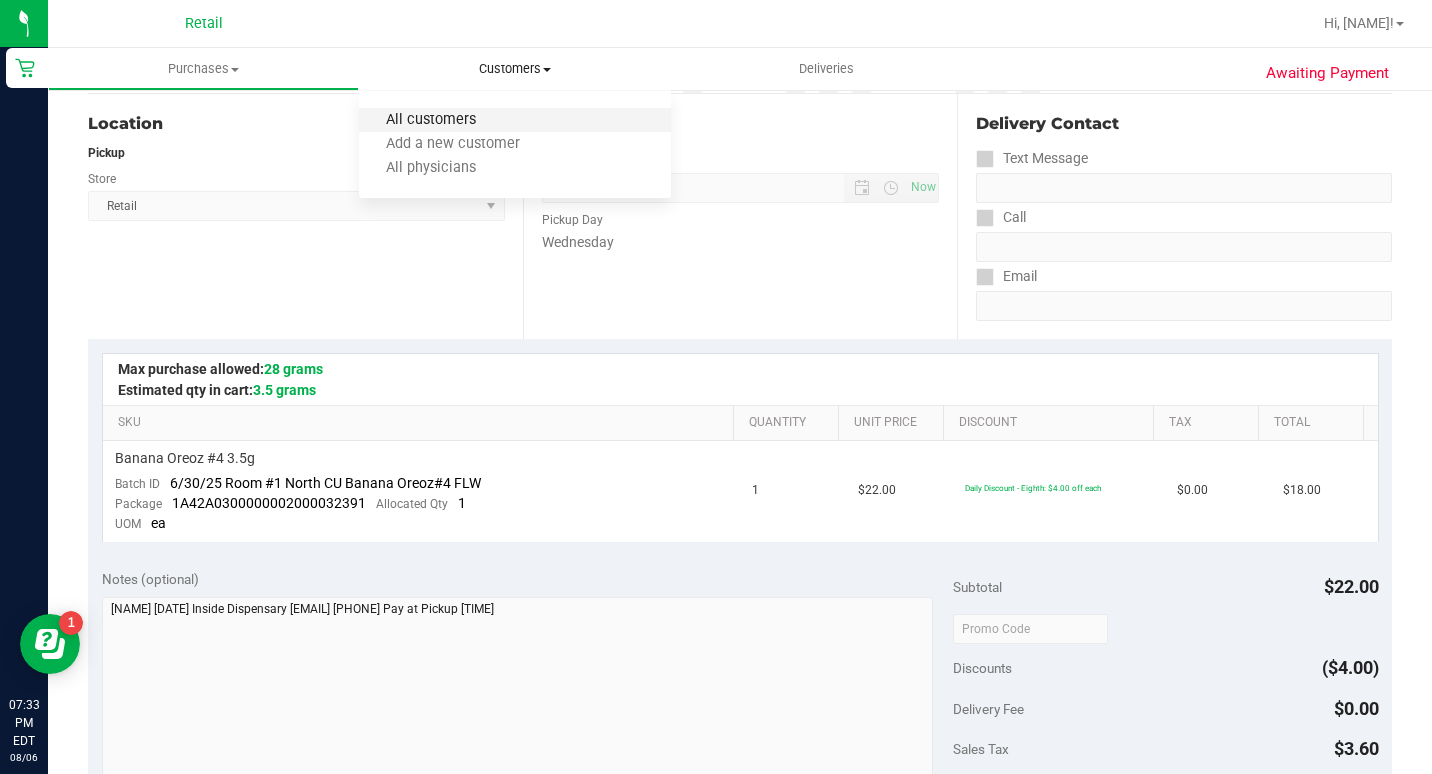 click on "All customers" at bounding box center (431, 120) 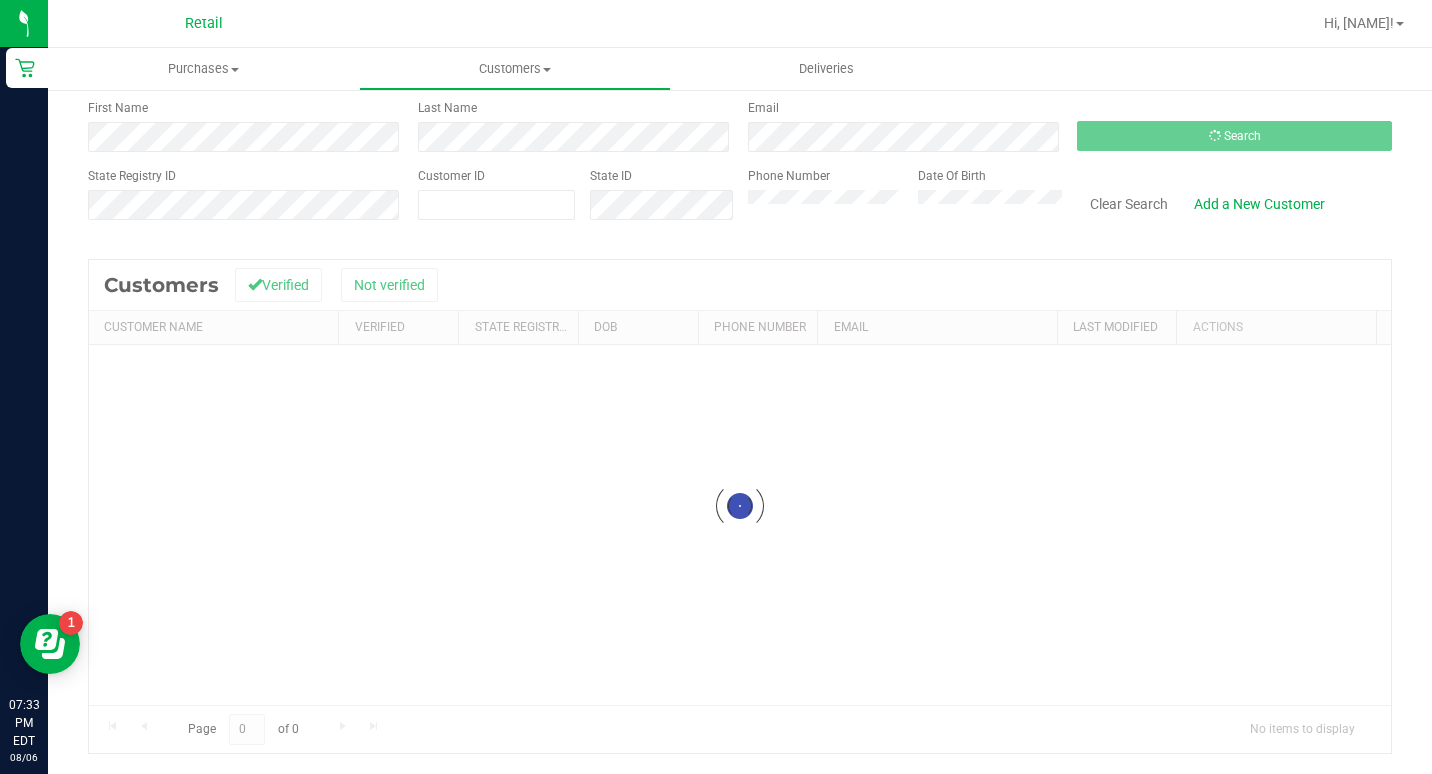 scroll, scrollTop: 0, scrollLeft: 0, axis: both 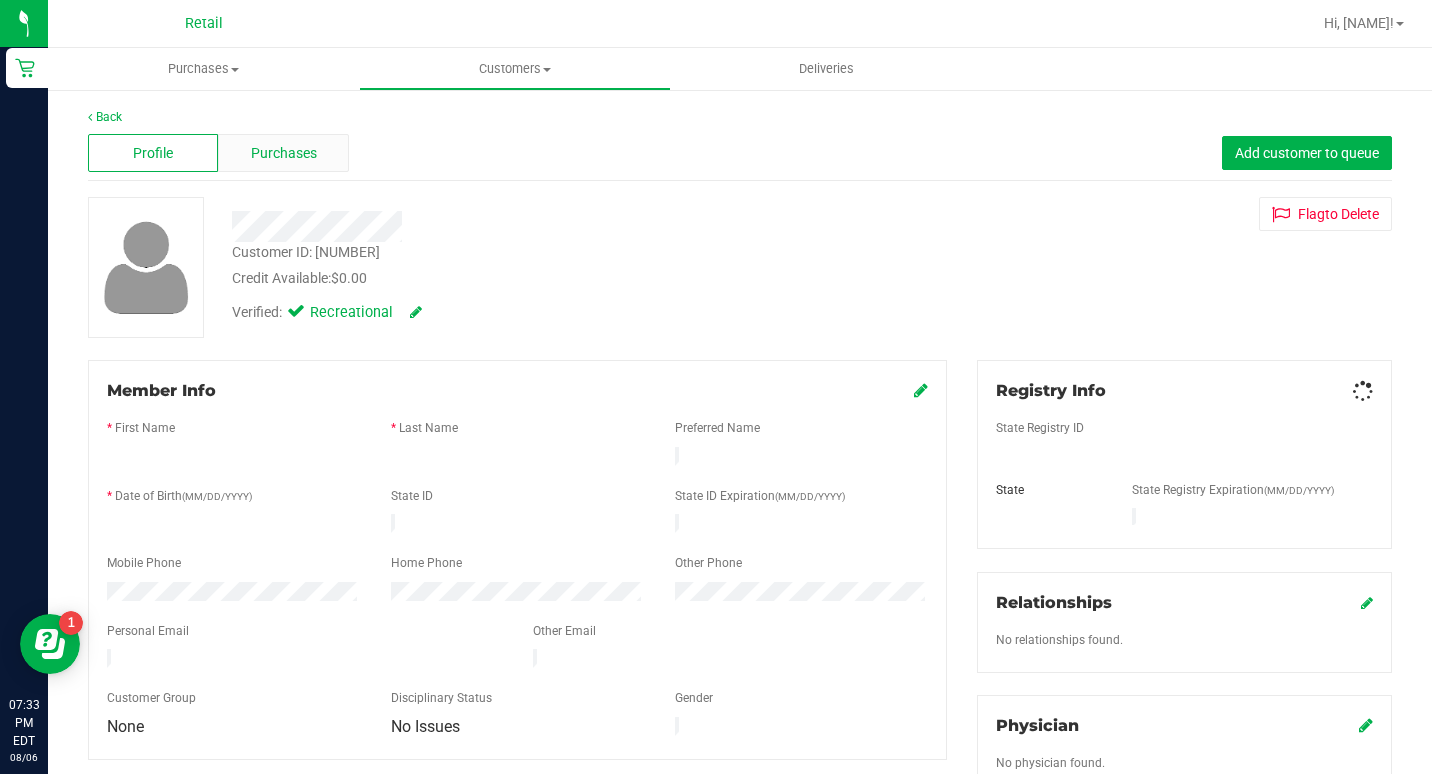 click on "Purchases" at bounding box center (283, 153) 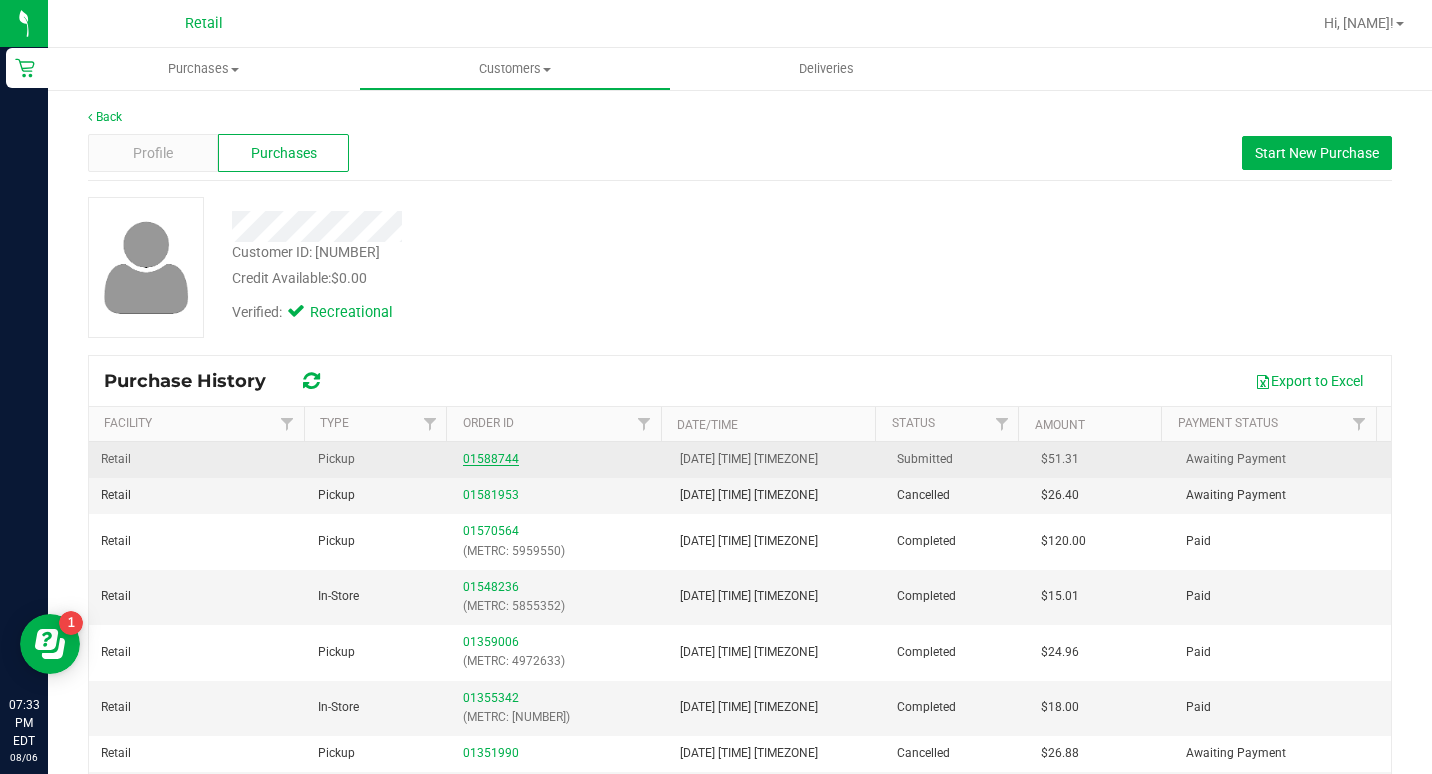 click on "01588744" at bounding box center [491, 459] 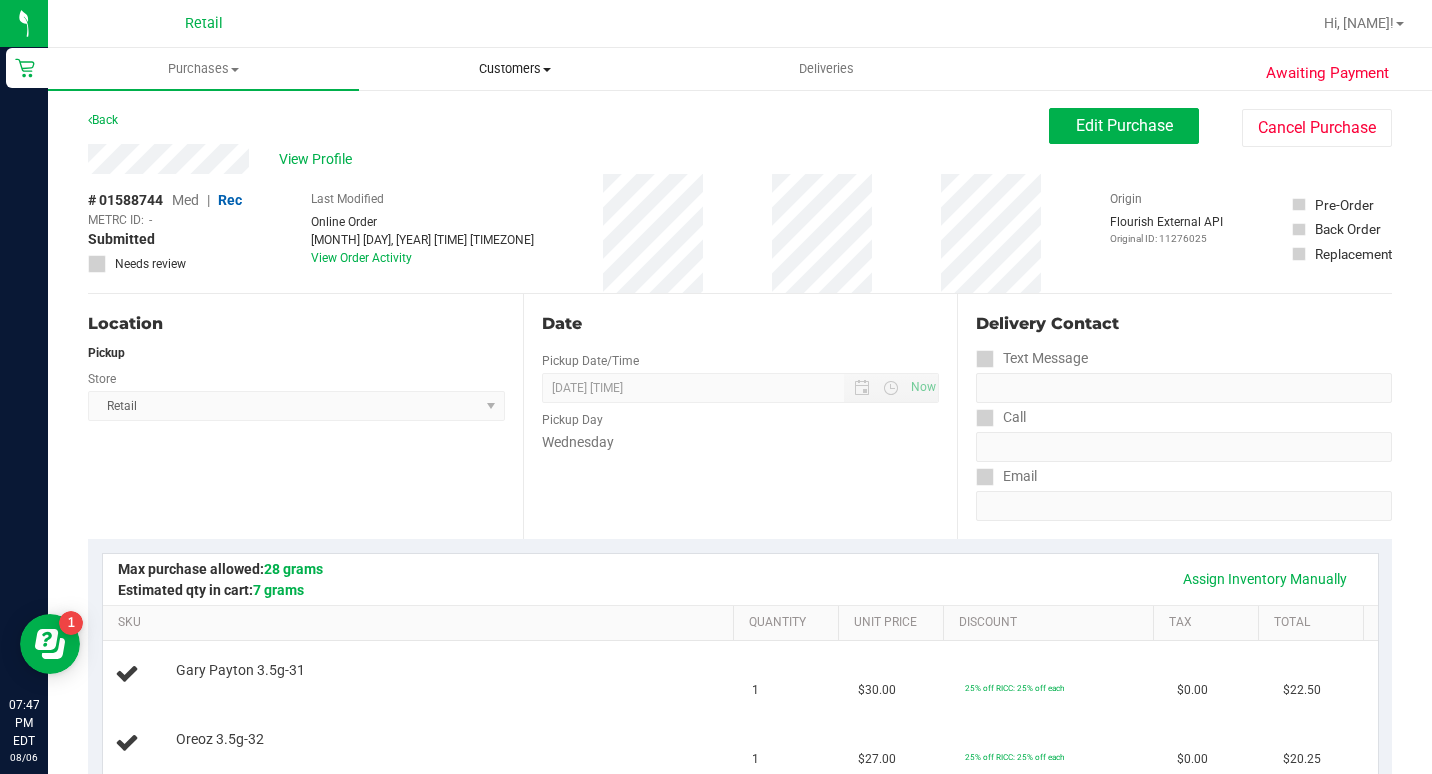 click on "Customers" at bounding box center [514, 69] 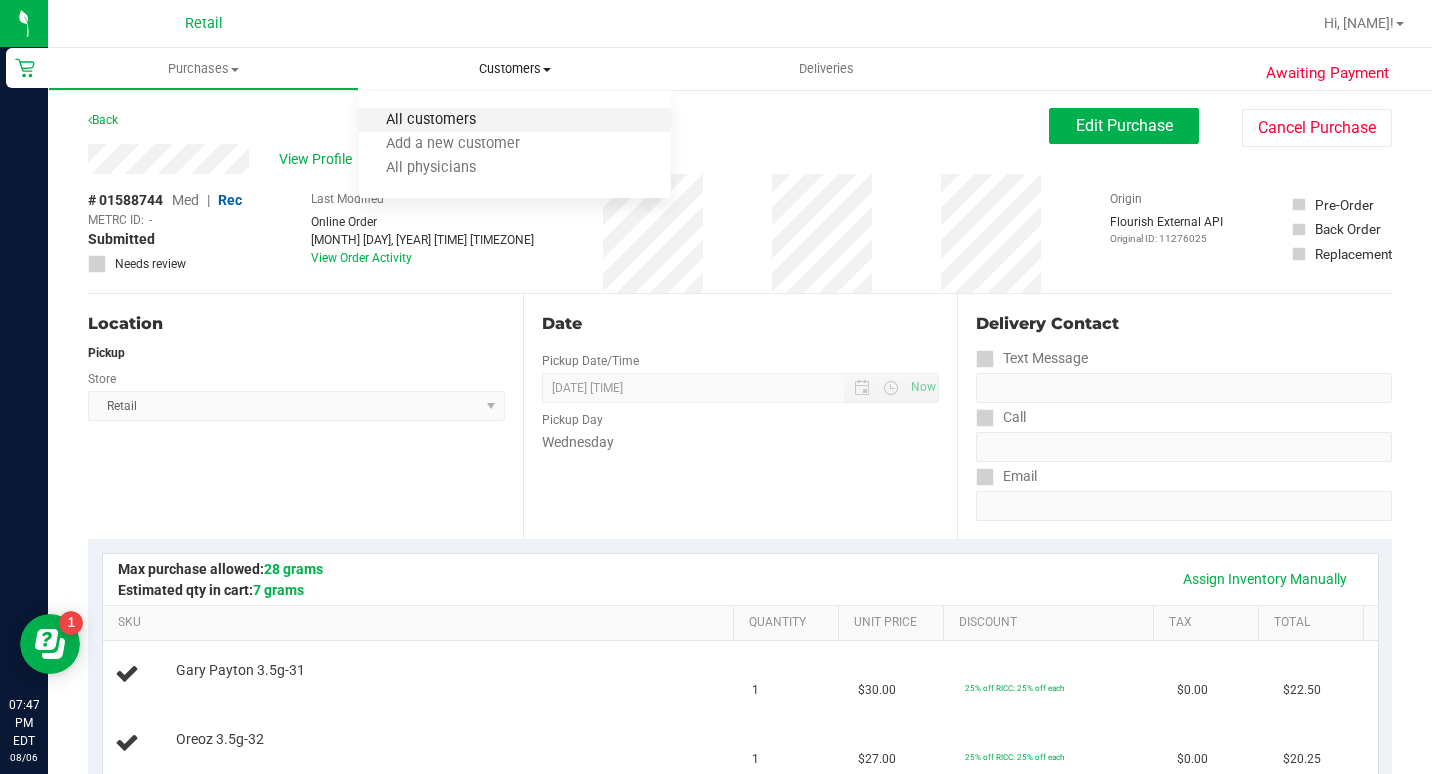 click on "All customers" at bounding box center [431, 120] 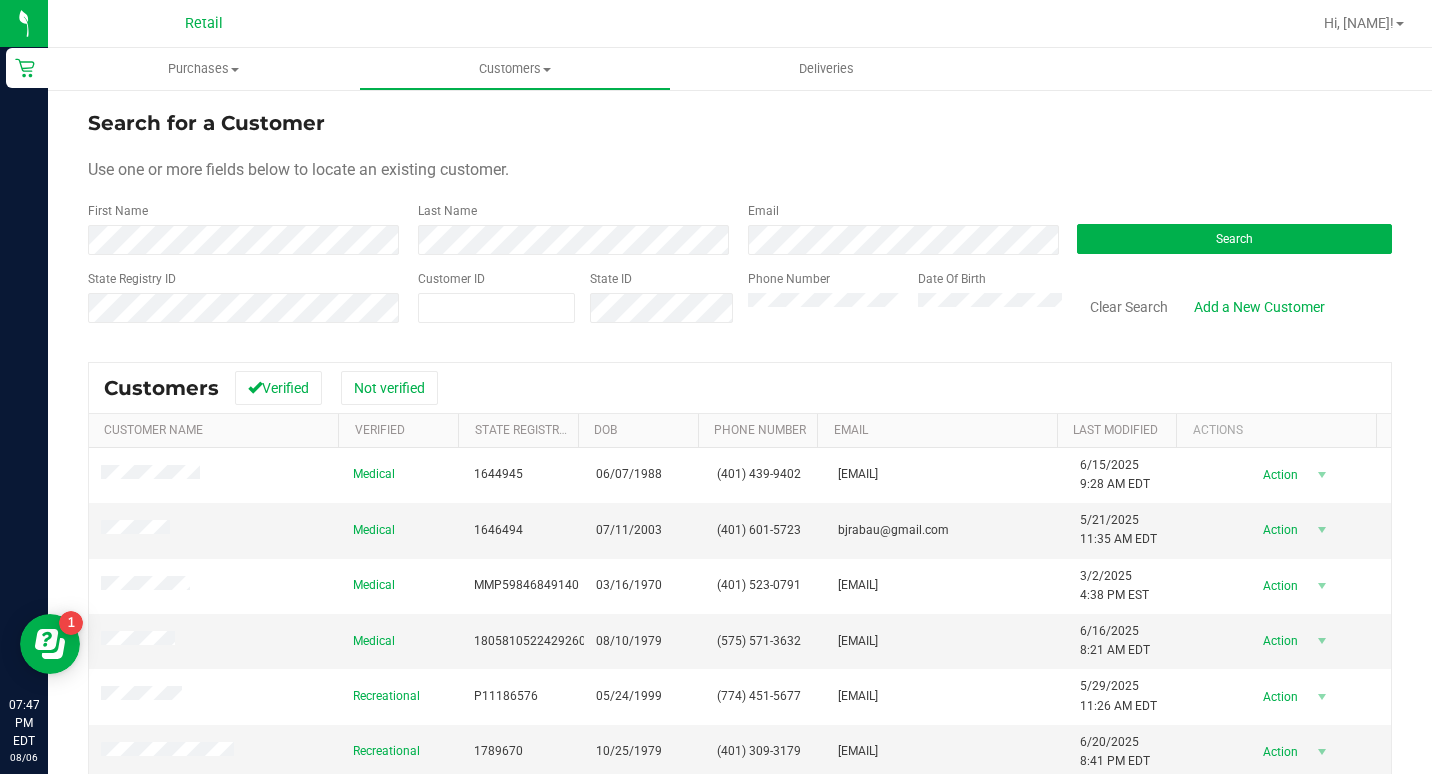 click on "First Name" at bounding box center (245, 228) 